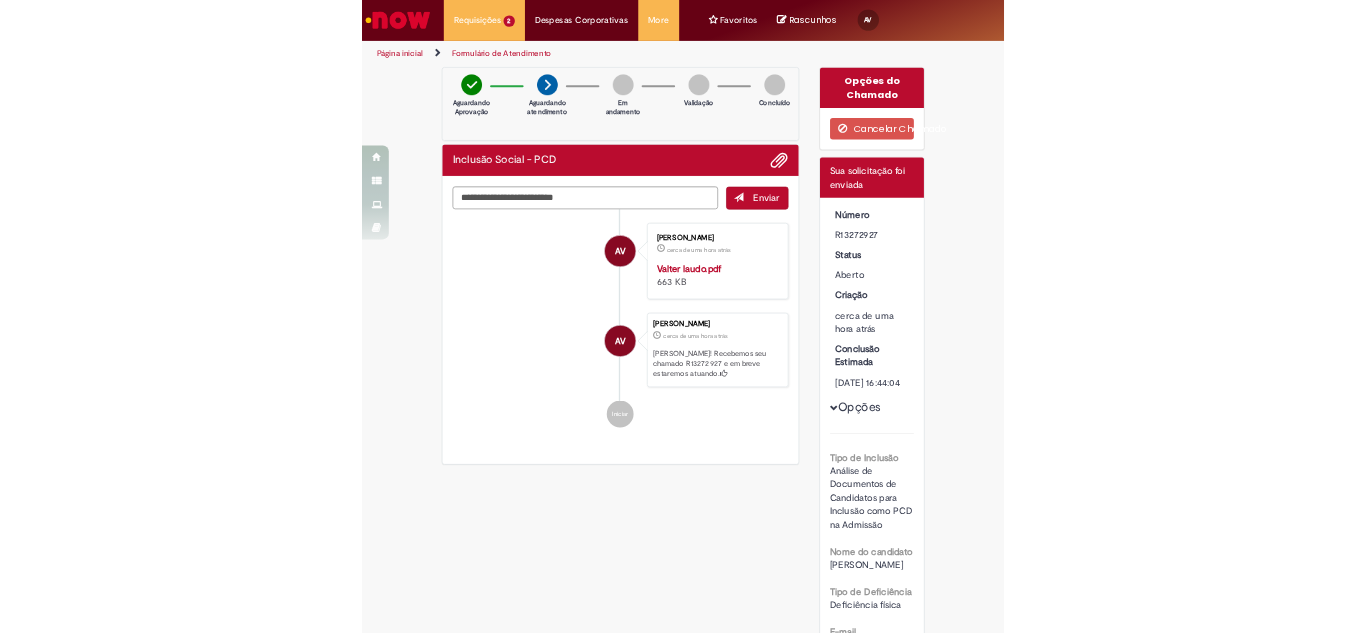 scroll, scrollTop: 0, scrollLeft: 0, axis: both 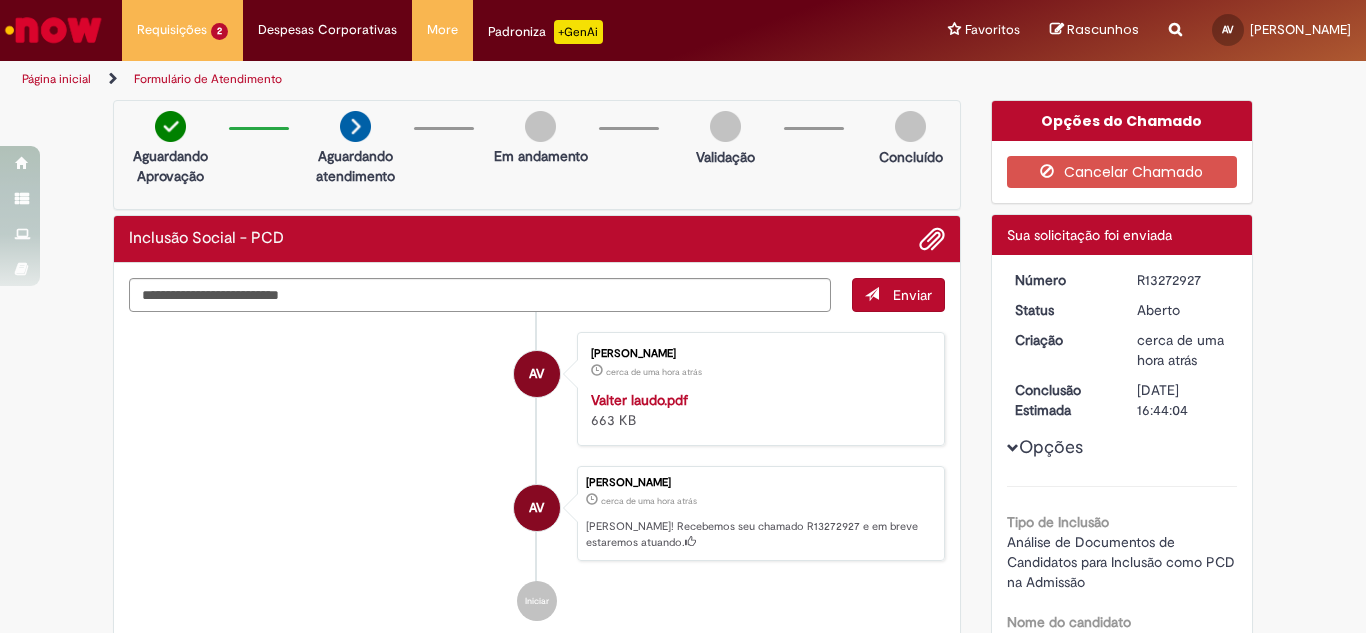 drag, startPoint x: 139, startPoint y: 426, endPoint x: 150, endPoint y: 357, distance: 69.87131 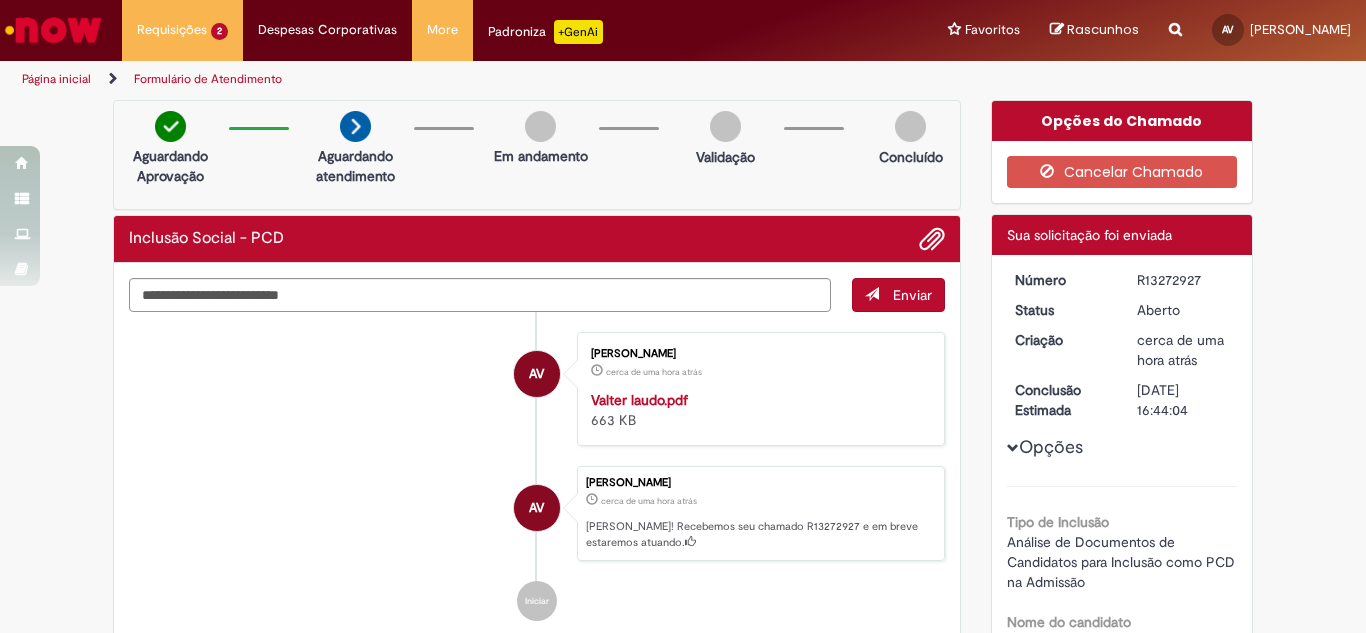 click on "Verificar Código de Barras
Aguardando Aprovação
Aguardando atendimento
Em andamento
Validação
Concluído
Inclusão Social - PCD
Enviar
AV
[PERSON_NAME]
cerca de uma hora atrás cerca de uma hora atrás
Valter laudo.pdf  663 KB
AV" at bounding box center (683, 659) 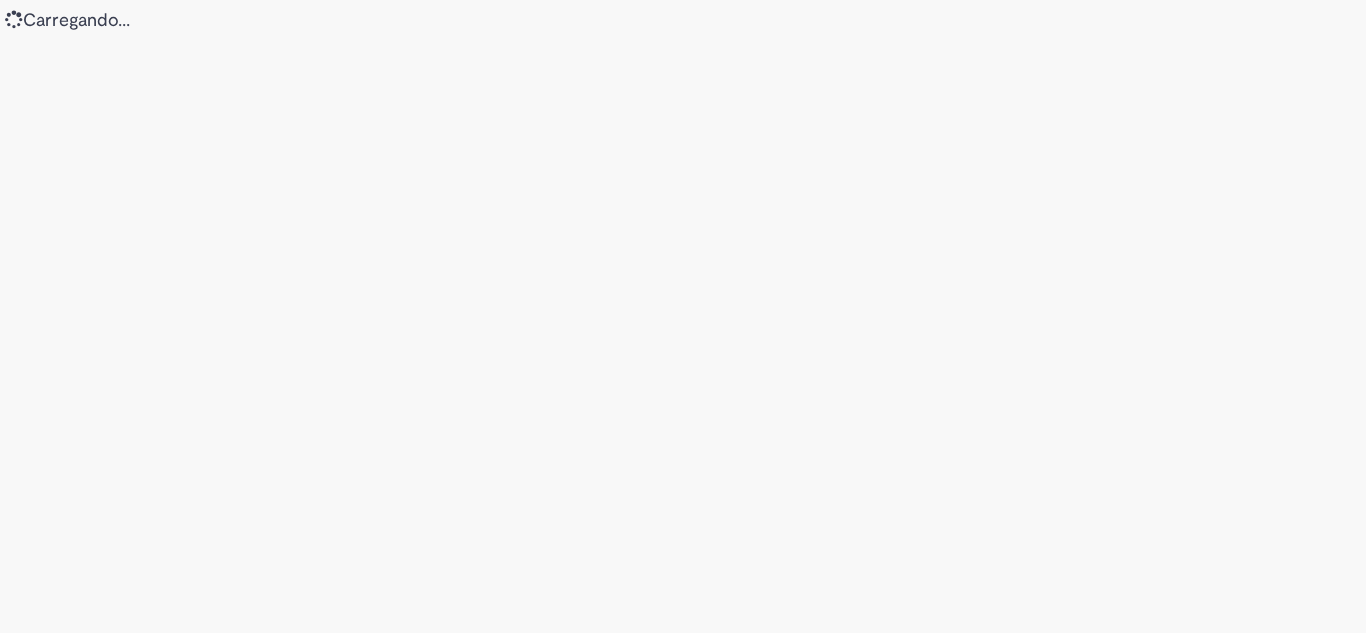 scroll, scrollTop: 0, scrollLeft: 0, axis: both 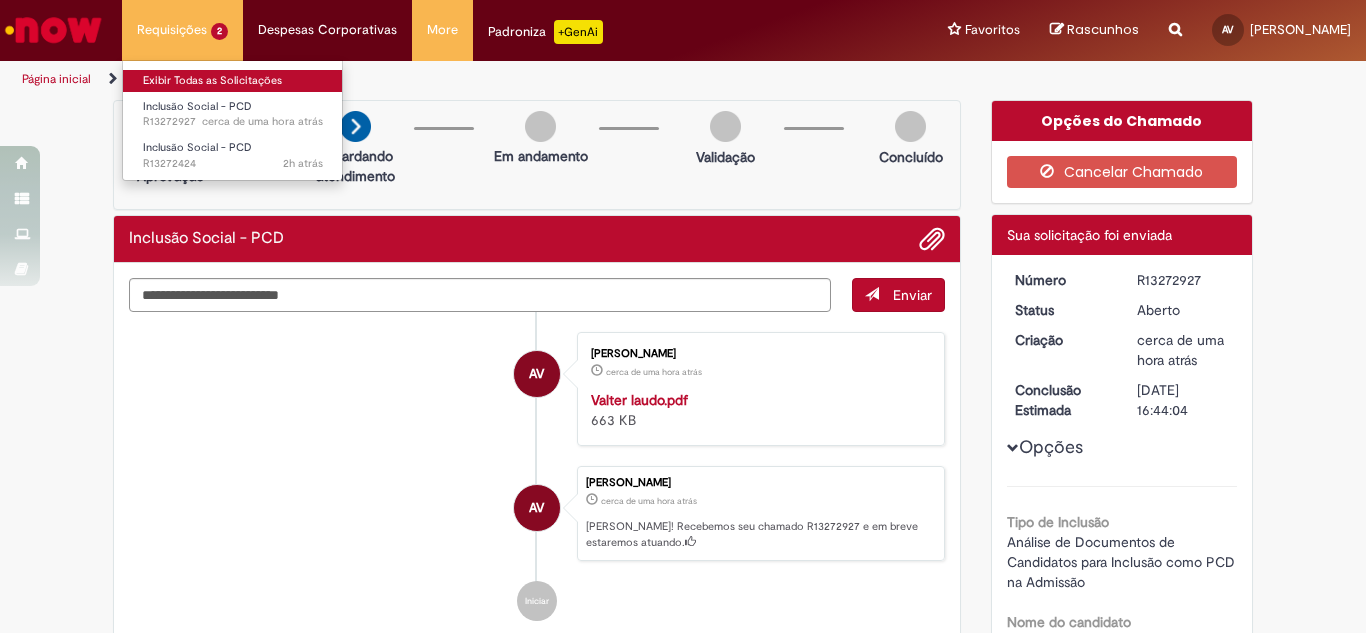 click on "Exibir Todas as Solicitações" at bounding box center [233, 81] 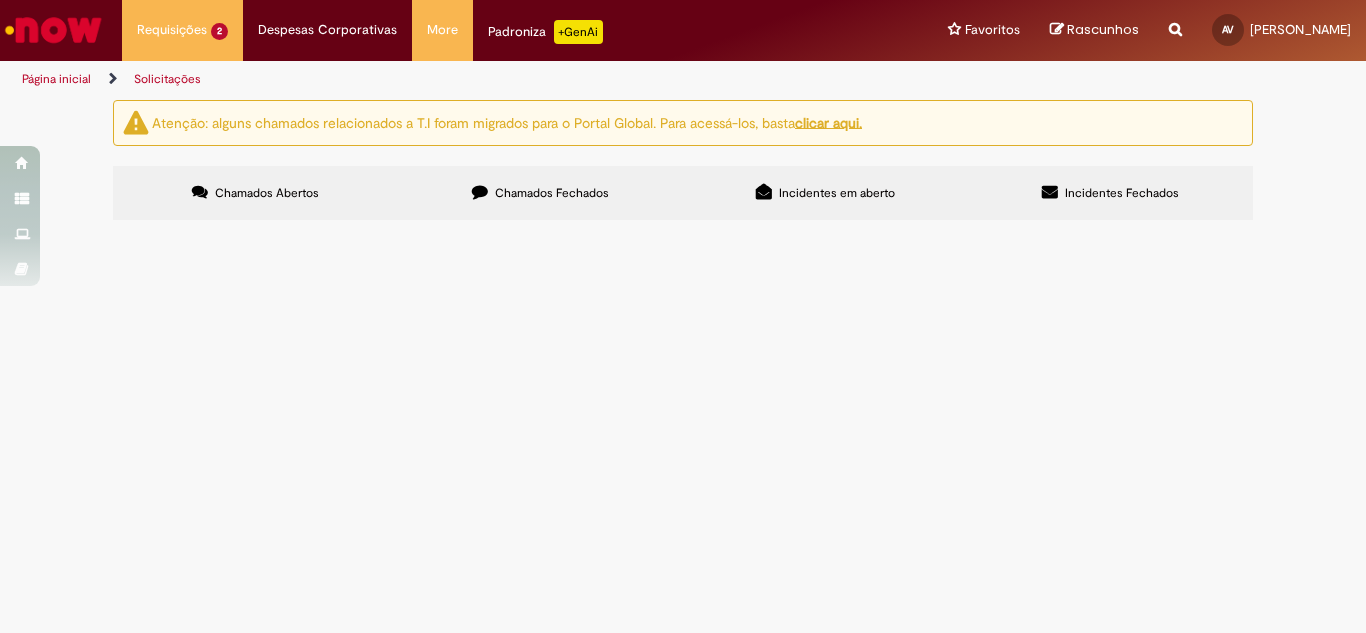 click on "Chamados Fechados" at bounding box center [552, 193] 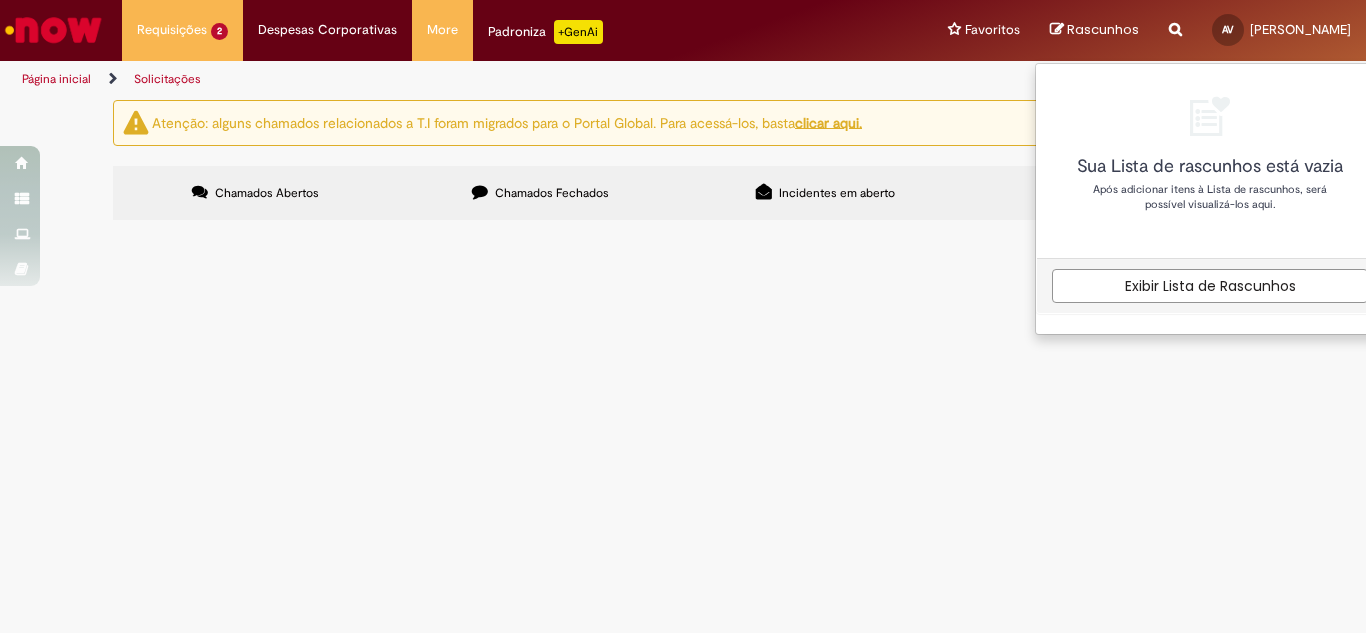 click on "Atenção: alguns chamados relacionados a T.I foram migrados para o Portal Global. Para acessá-los, basta  clicar aqui.
Chamados Abertos     Chamados Fechados     Incidentes em aberto     Incidentes Fechados
Itens solicitados
Exportar como PDF Exportar como Excel Exportar como CSV
Itens solicitados
Número
Oferta
Descrição
Fase
Status
R13272927       Inclusão Social - PCD       Valter, candidato a vaga de técnico financeiro
Aberto
R13272424       Inclusão Social - PCD       Bruna, candidata a vaga de técnico financeiro." at bounding box center (683, 163) 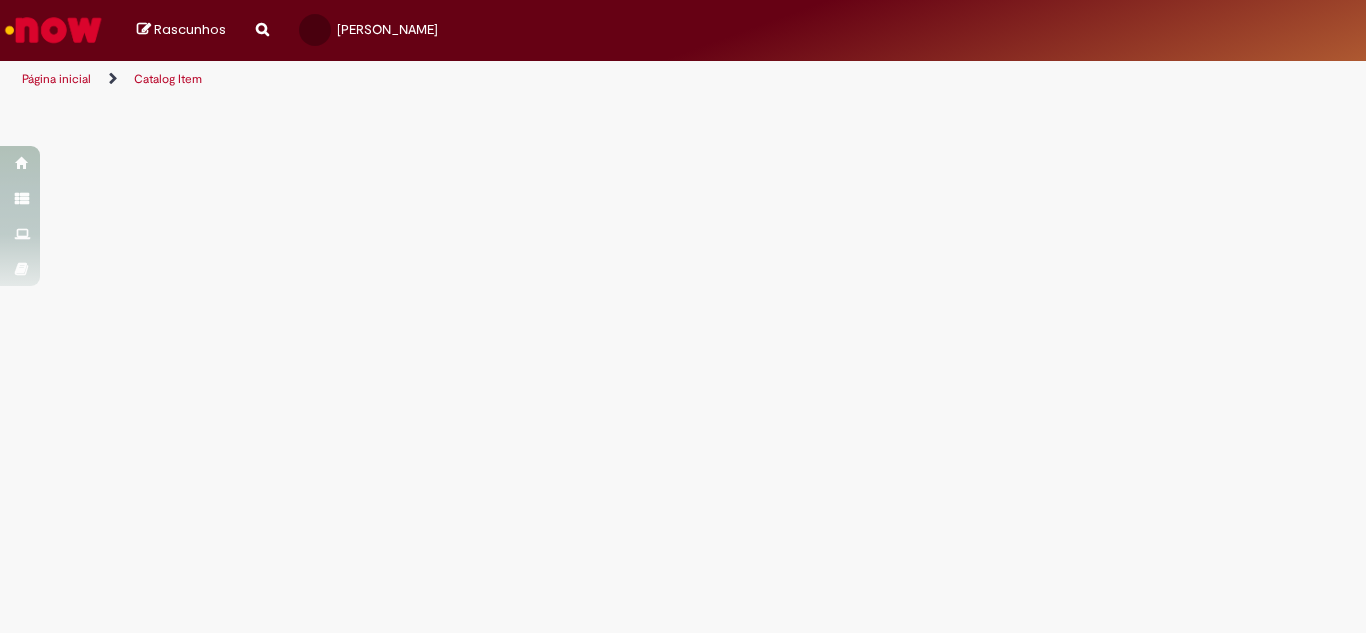 scroll, scrollTop: 0, scrollLeft: 0, axis: both 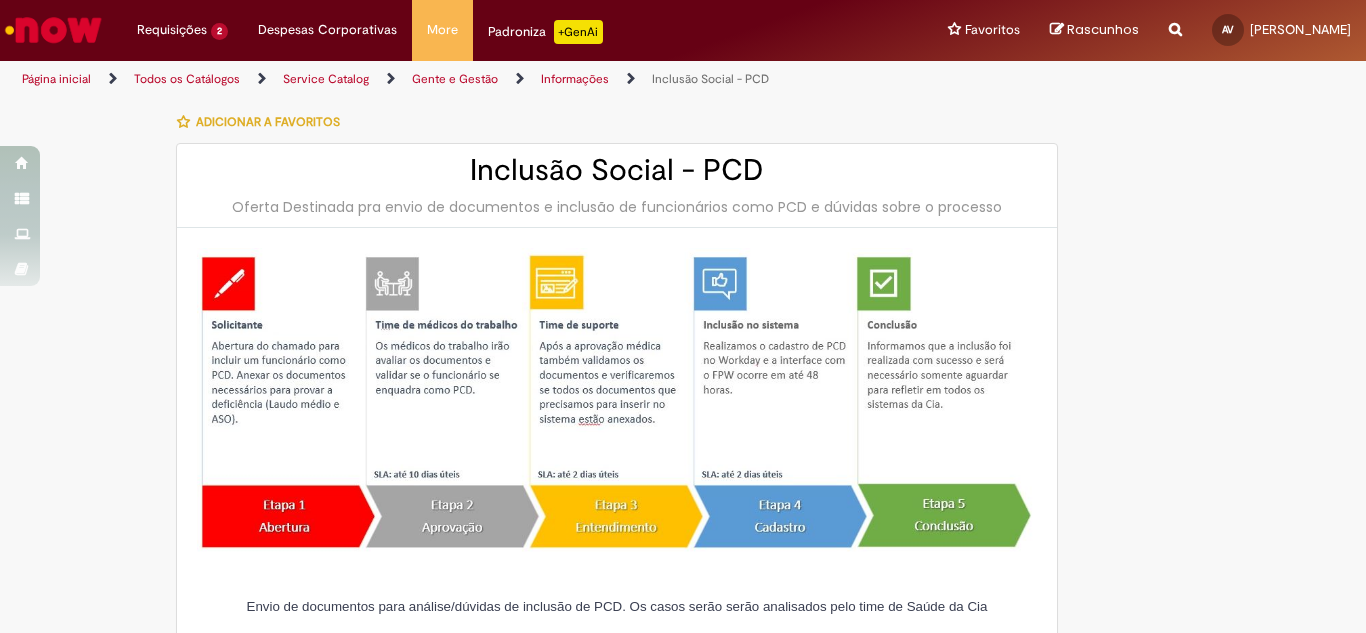type on "**********" 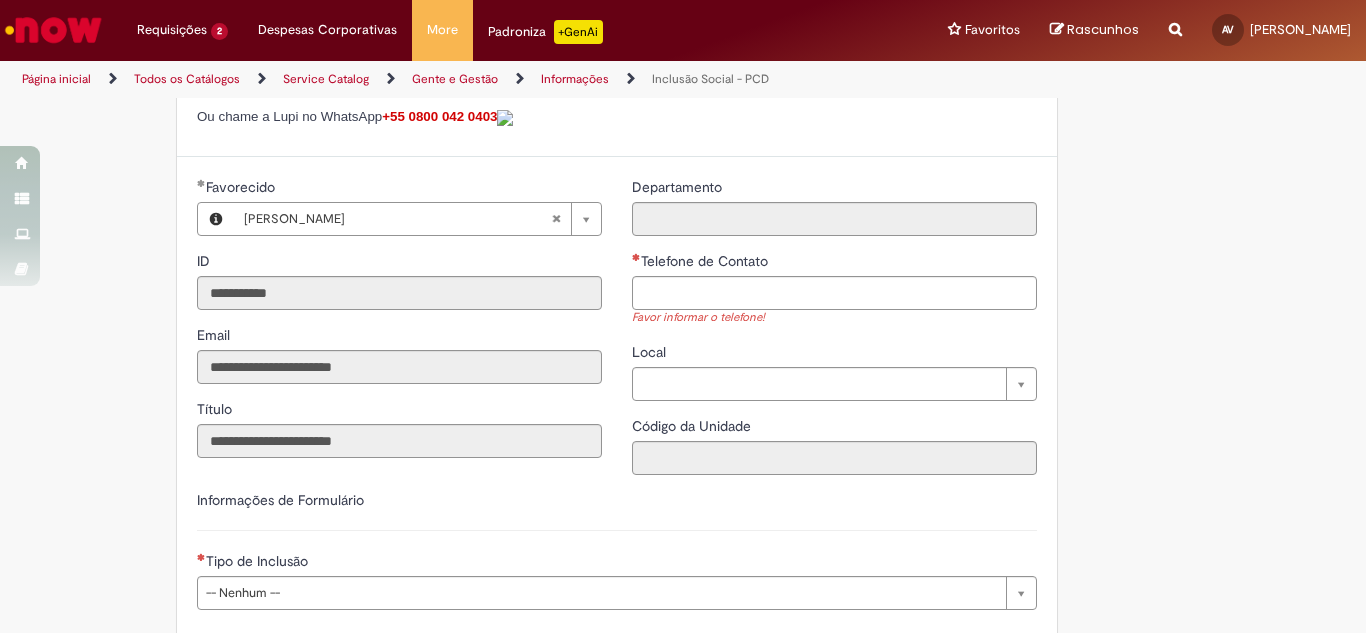 scroll, scrollTop: 800, scrollLeft: 0, axis: vertical 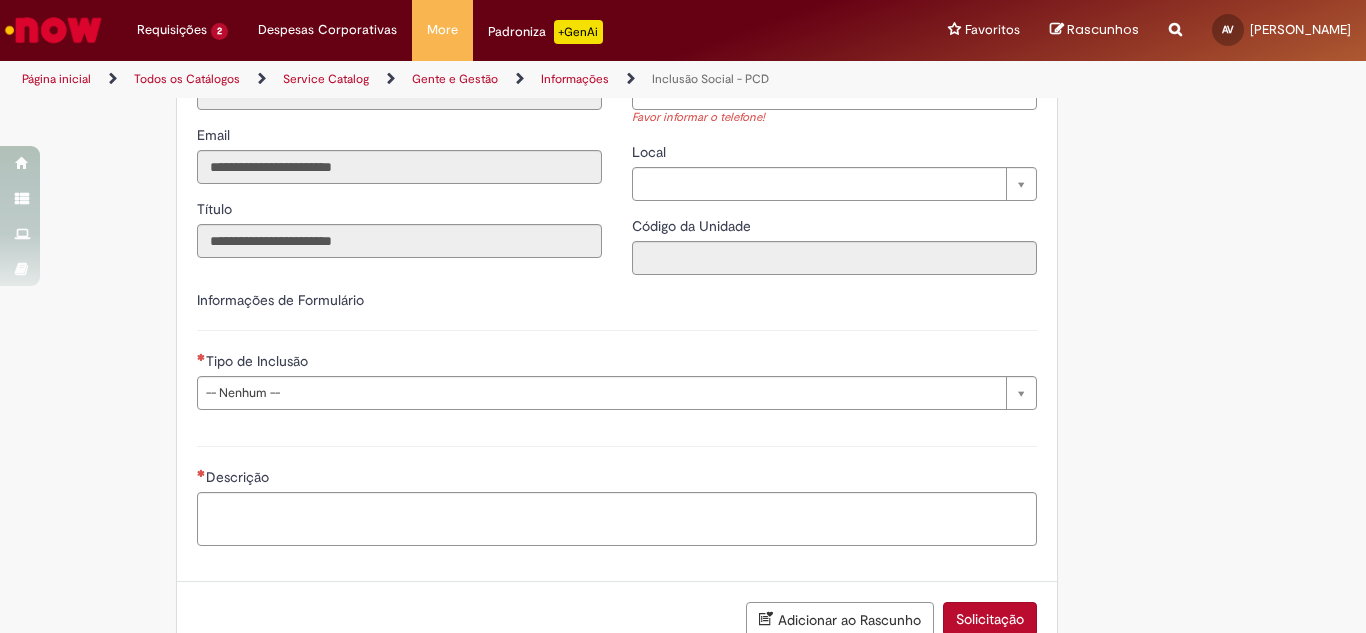click on "Telefone de Contato" at bounding box center (834, 93) 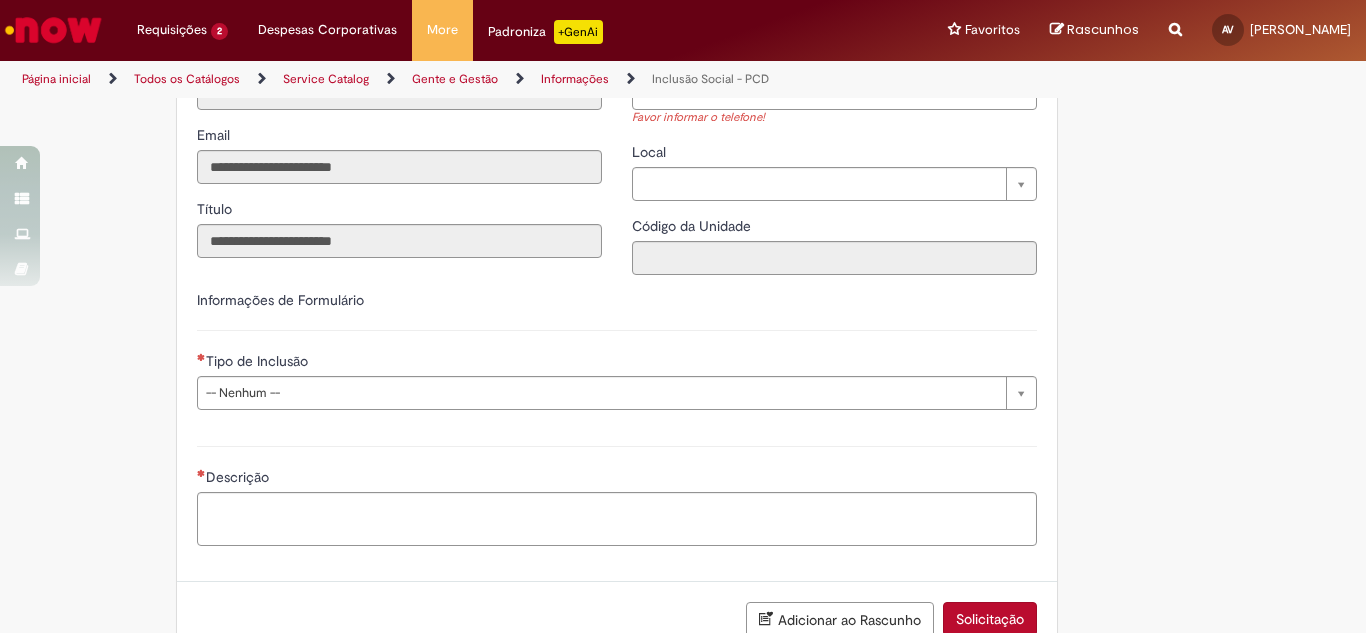 type on "**********" 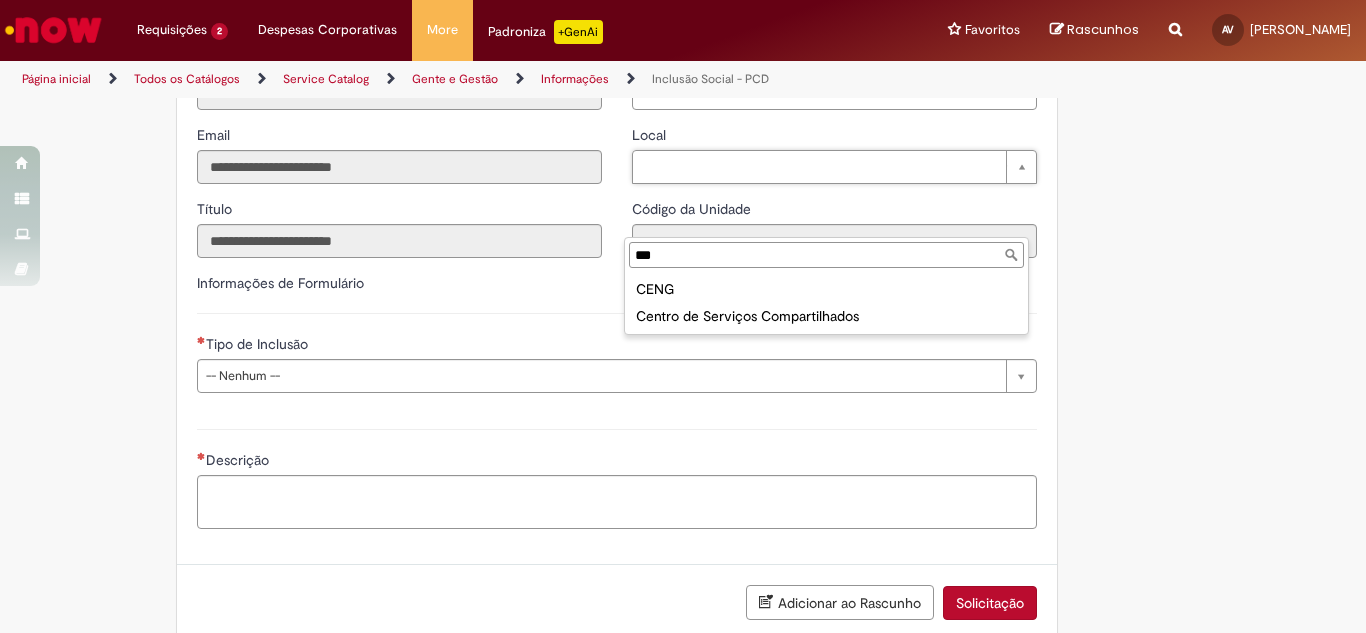 type on "***" 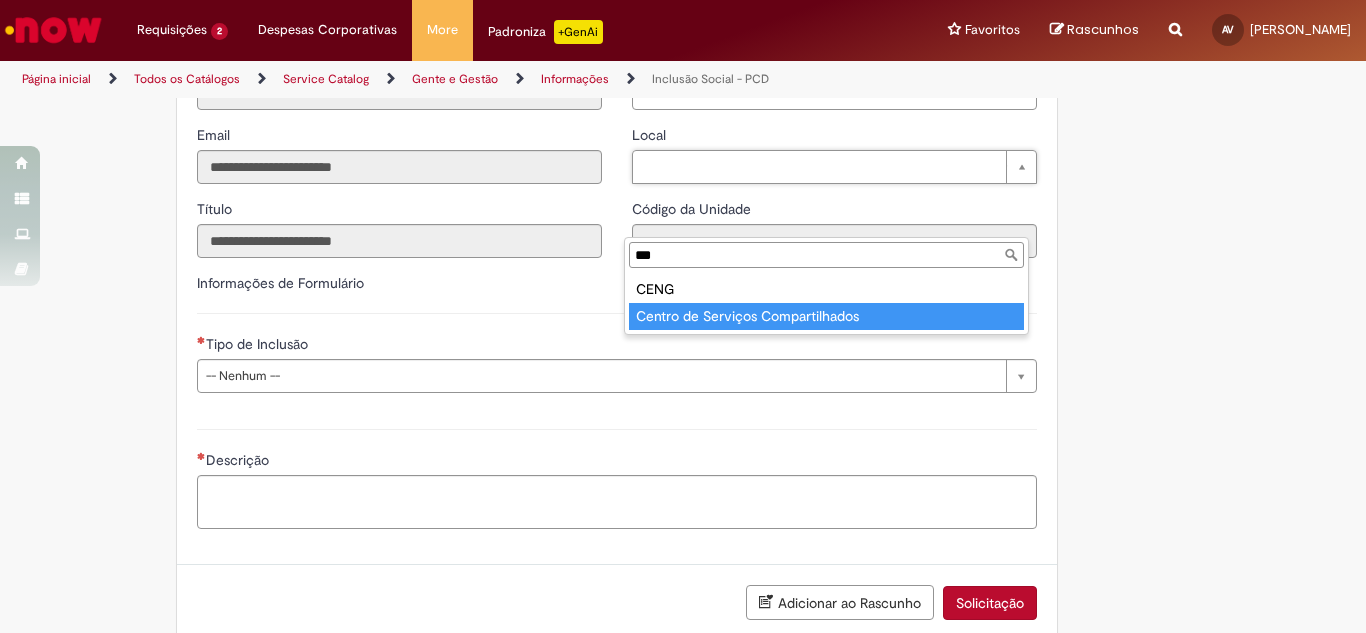 type on "**********" 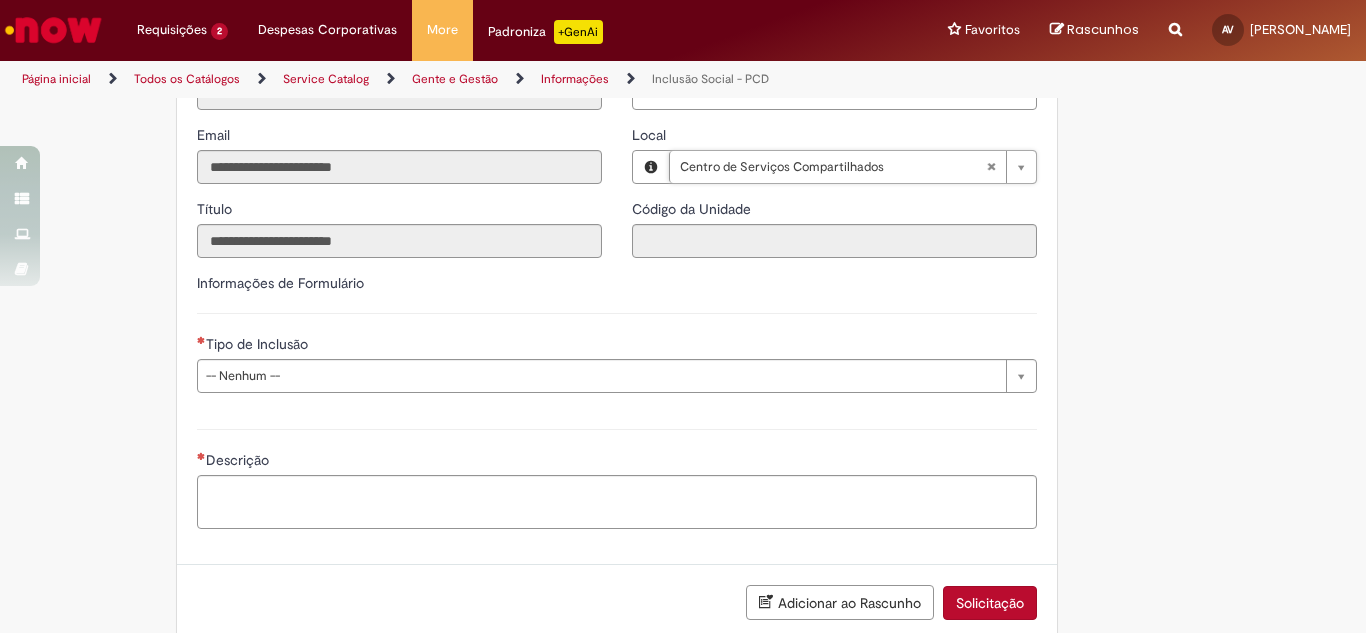 type on "****" 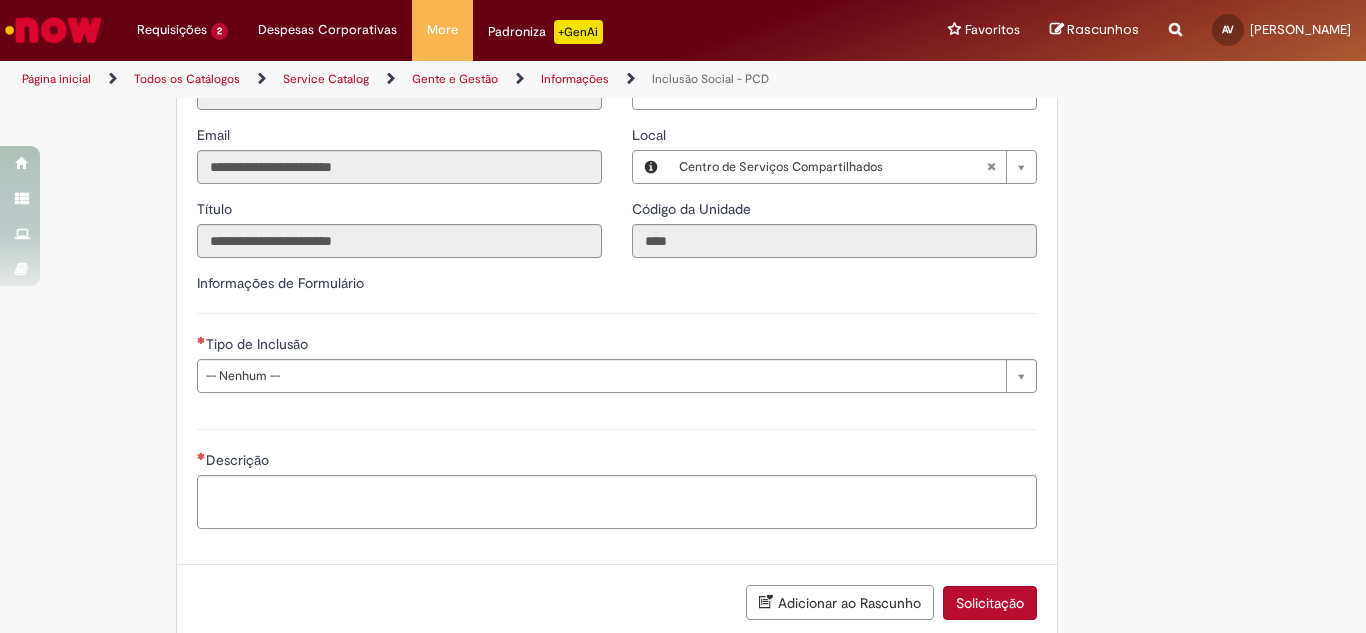 click on "**********" at bounding box center [683, 25] 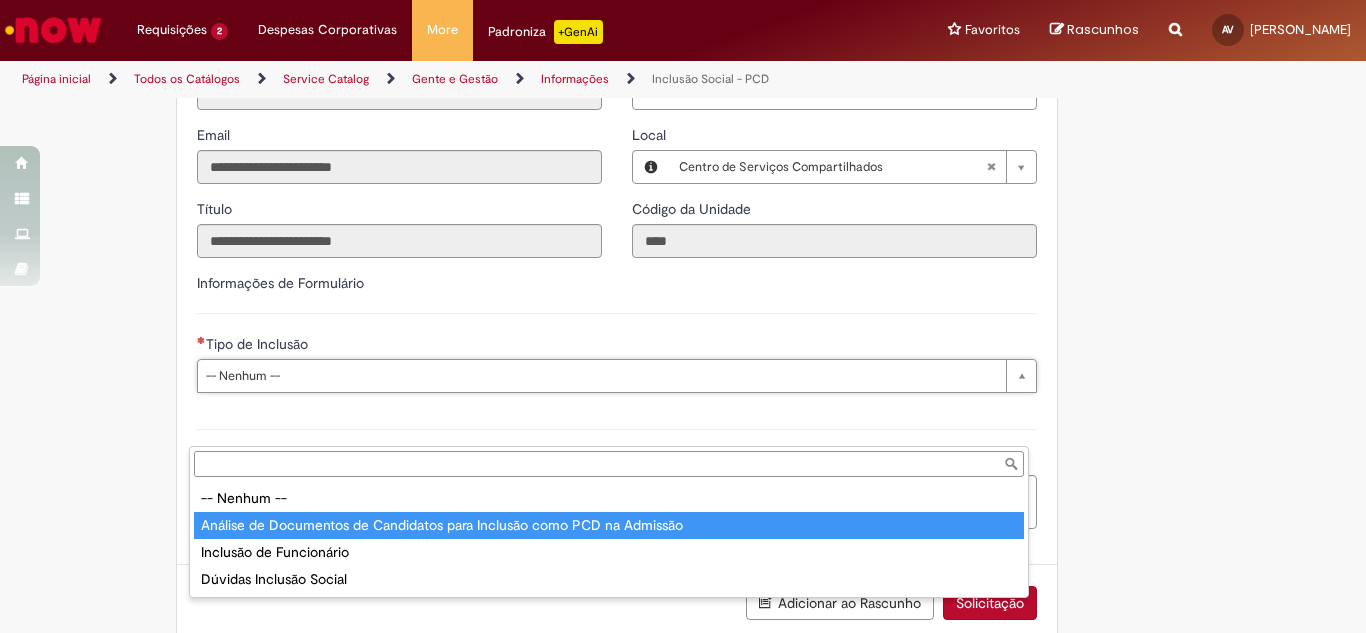 type on "**********" 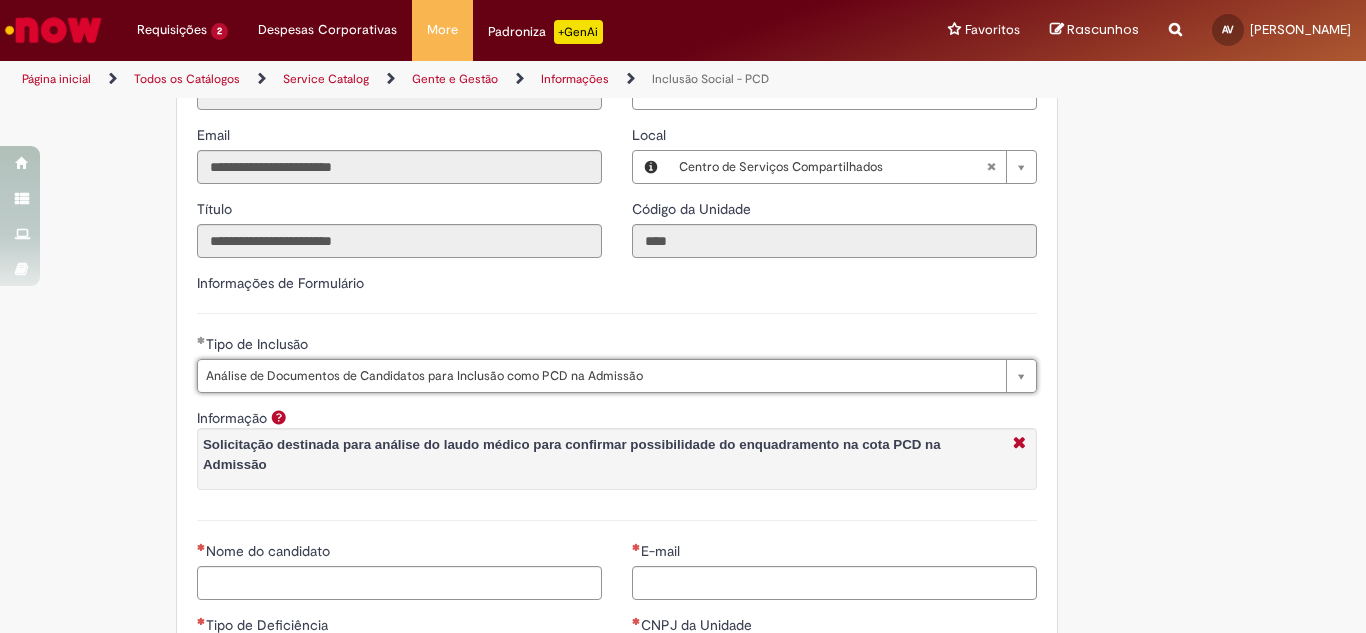 click on "**********" at bounding box center [683, 165] 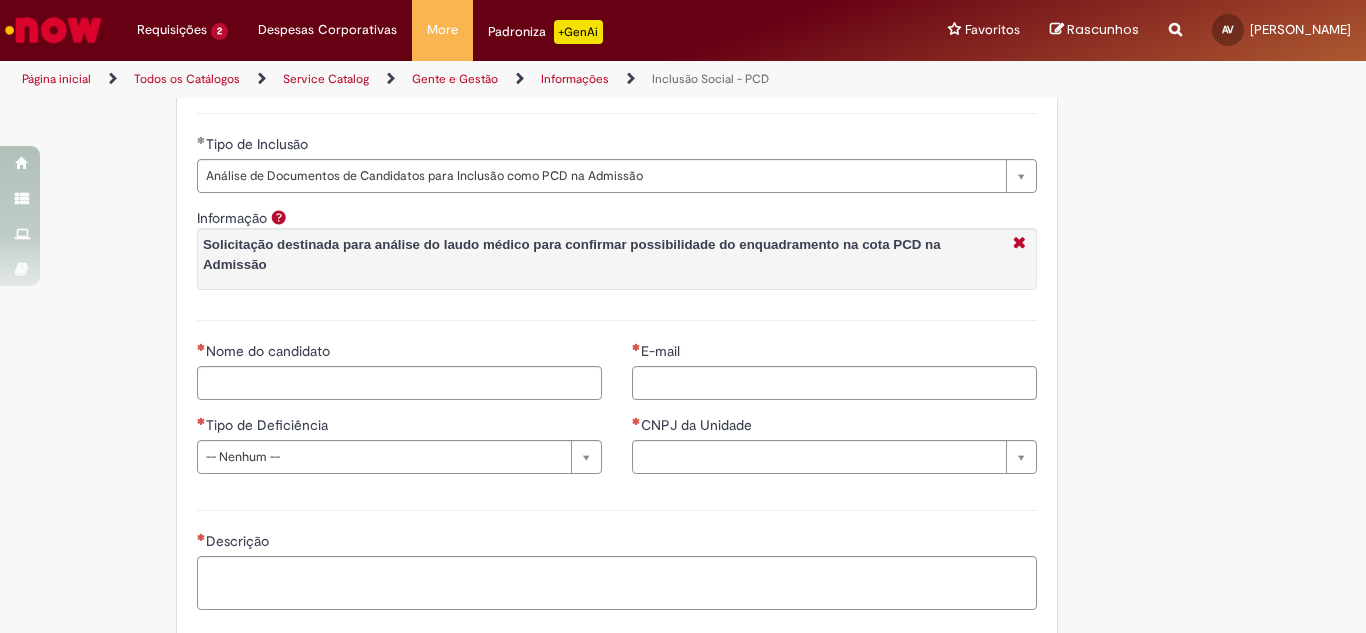 scroll, scrollTop: 1200, scrollLeft: 0, axis: vertical 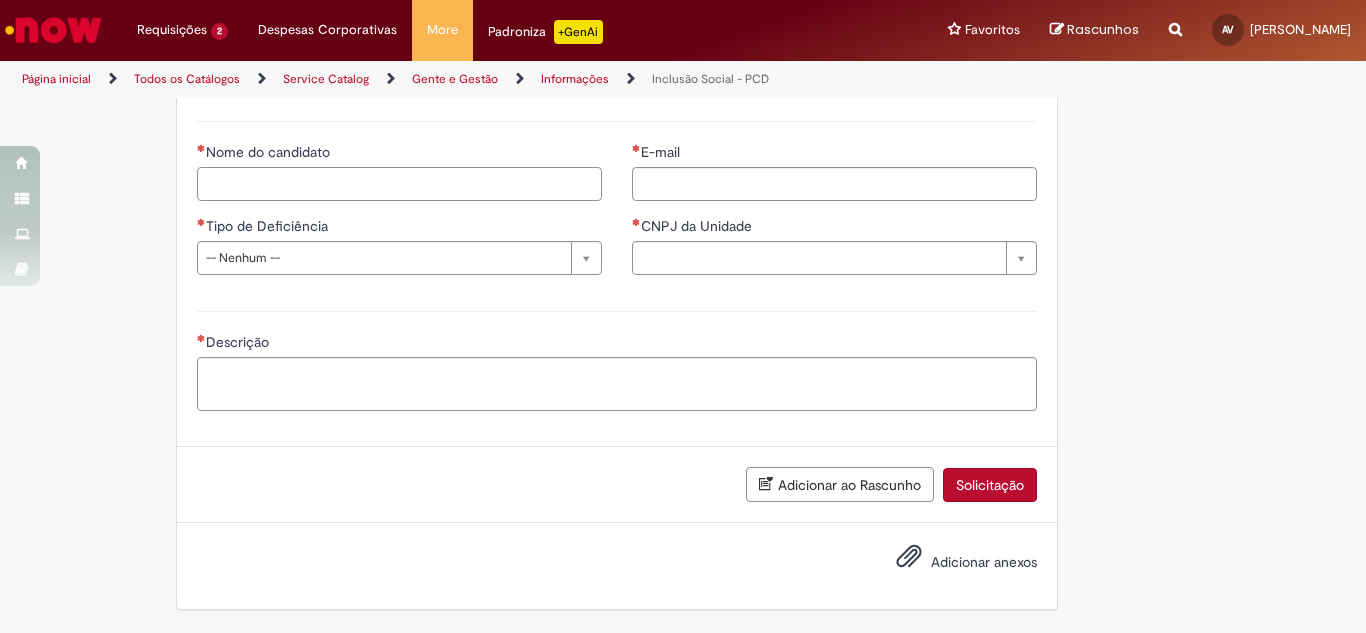 click on "Nome do candidato" at bounding box center [399, 184] 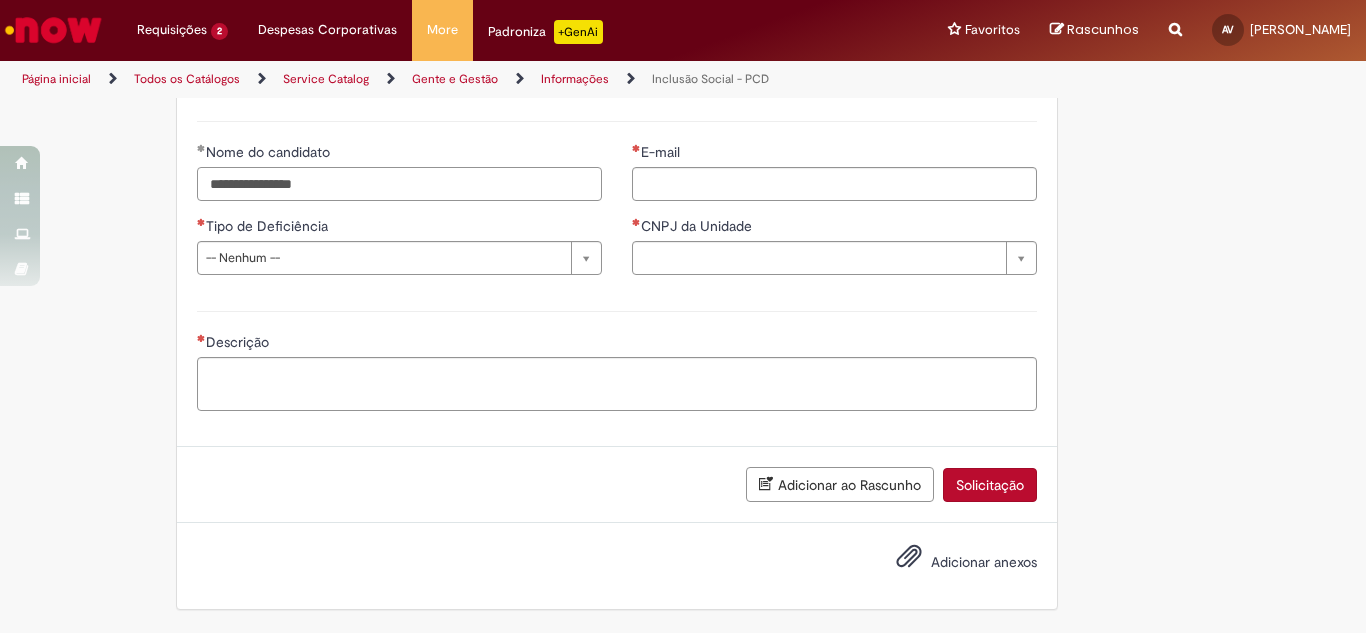 type on "**********" 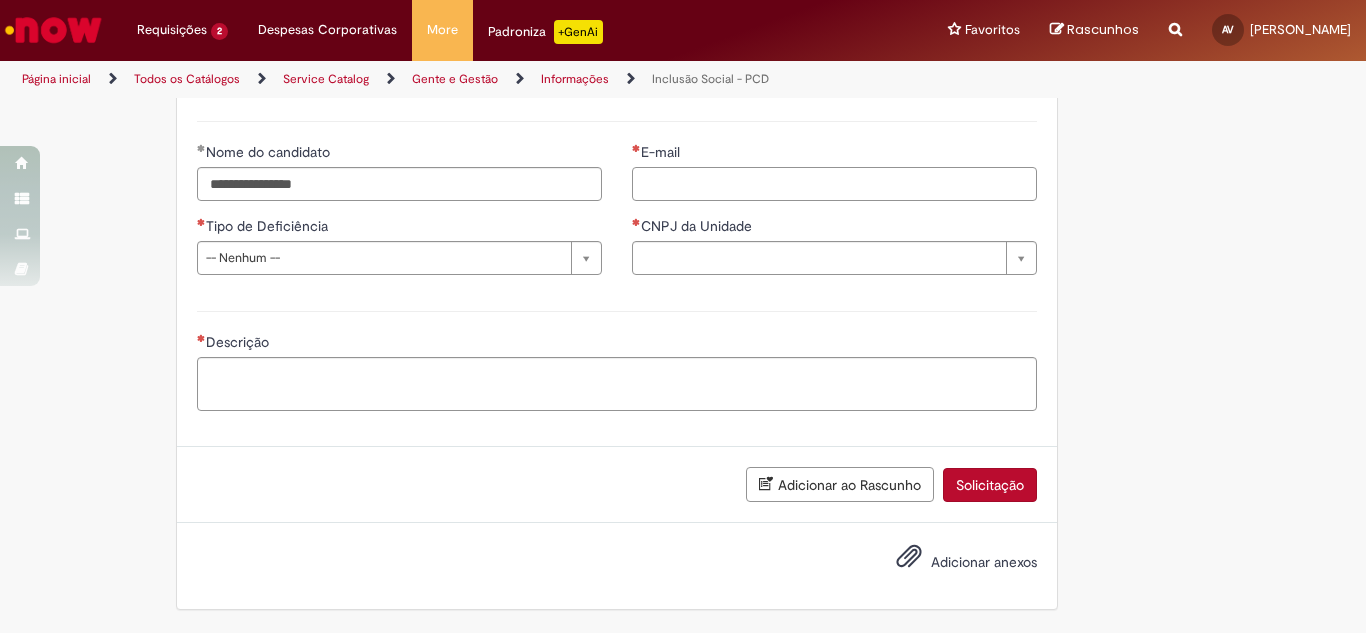 click on "E-mail" at bounding box center [834, 184] 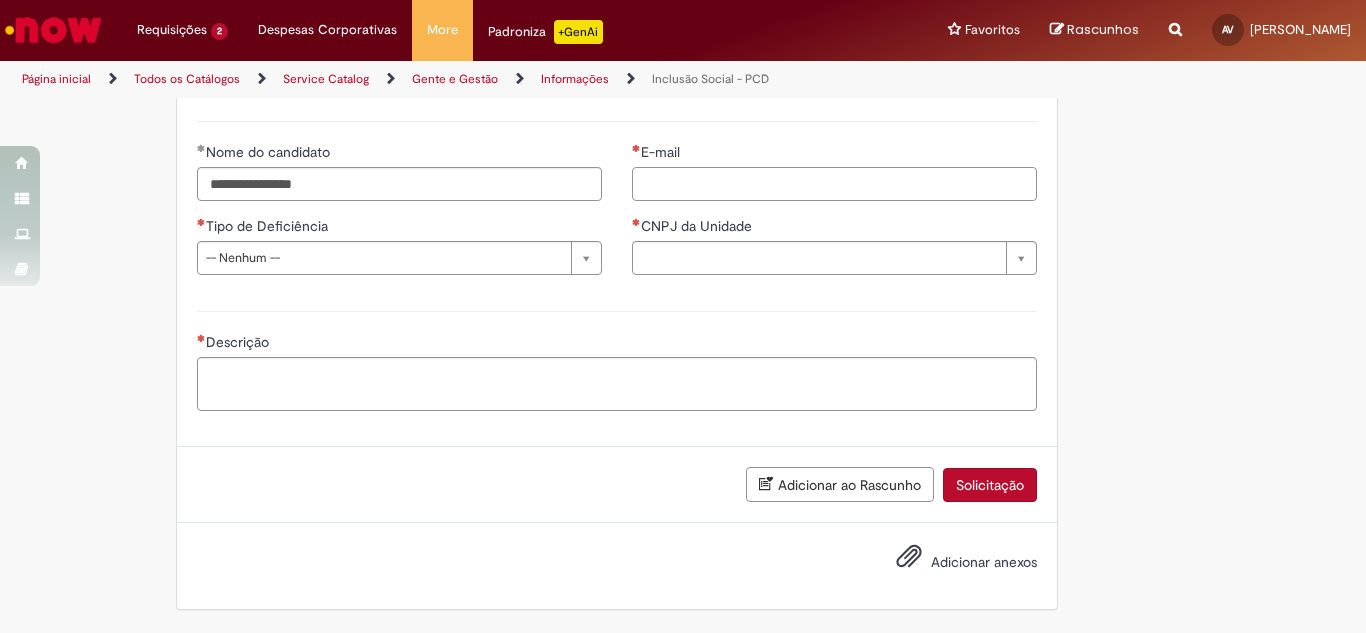 click on "E-mail" at bounding box center [834, 184] 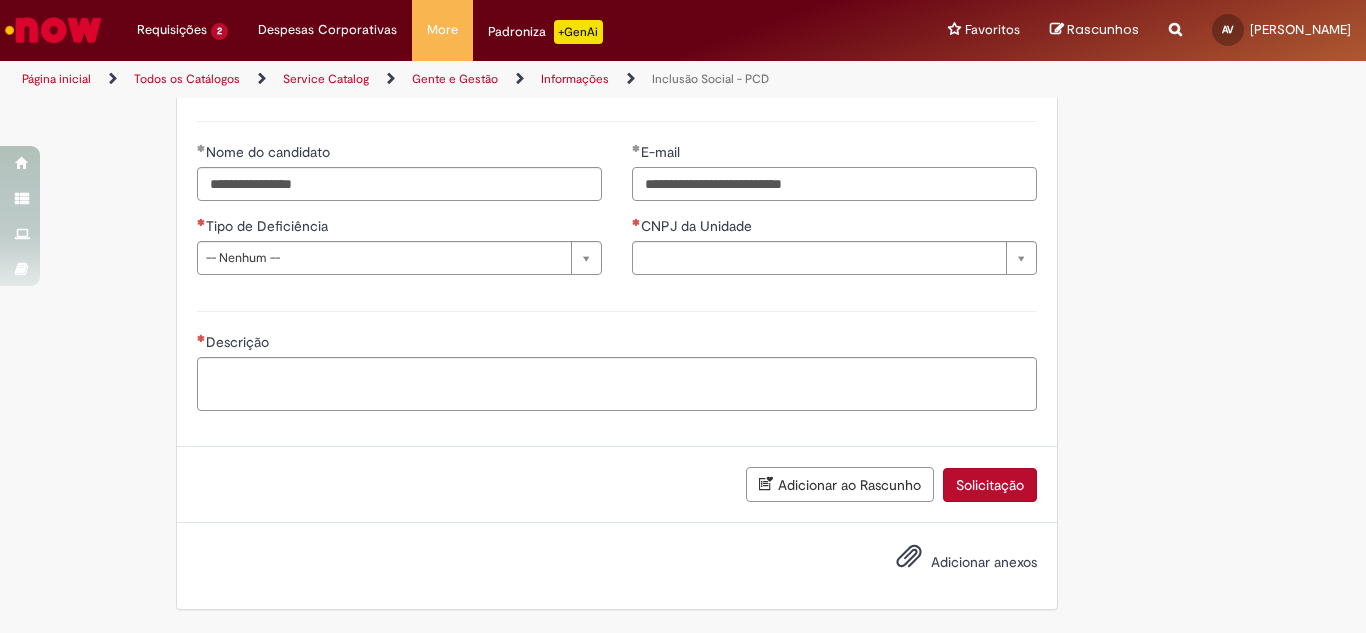 type on "**********" 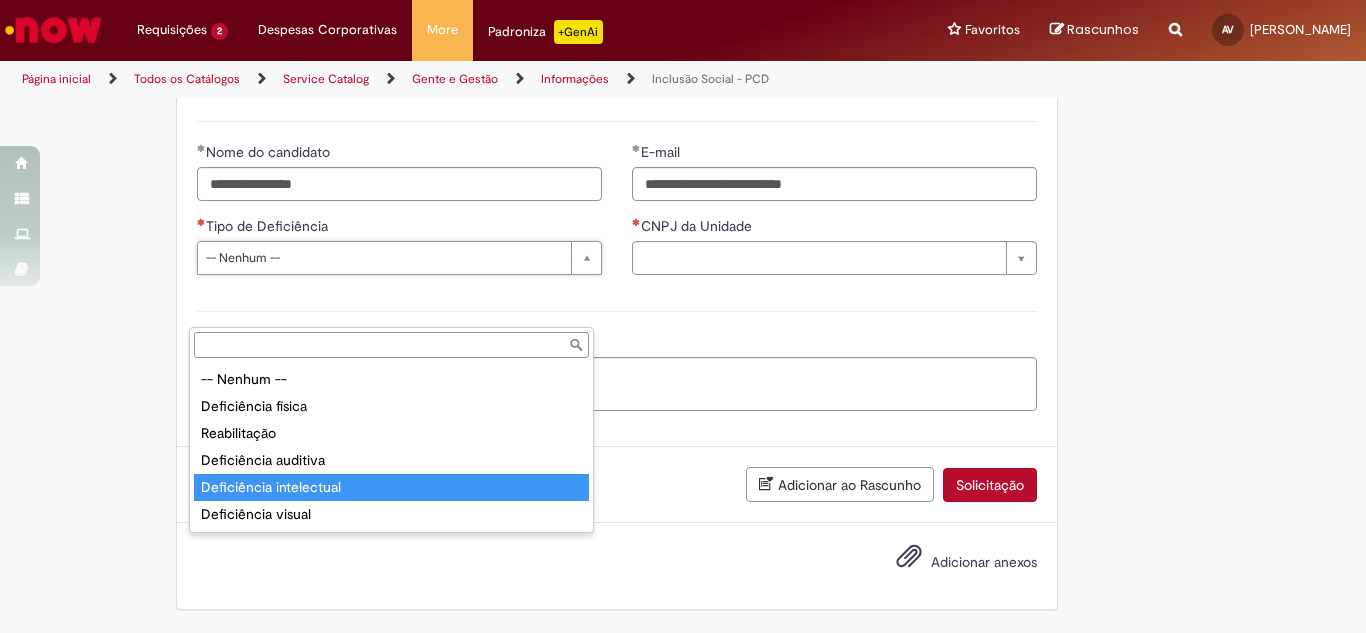 type on "**********" 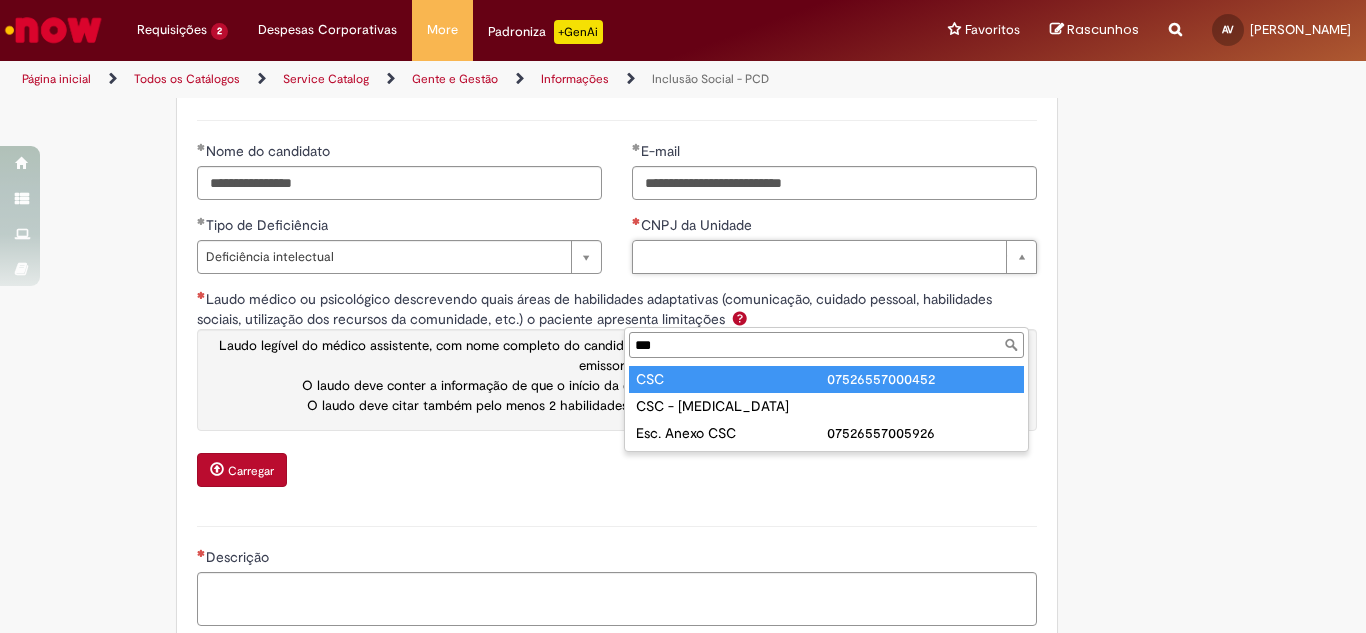 type on "***" 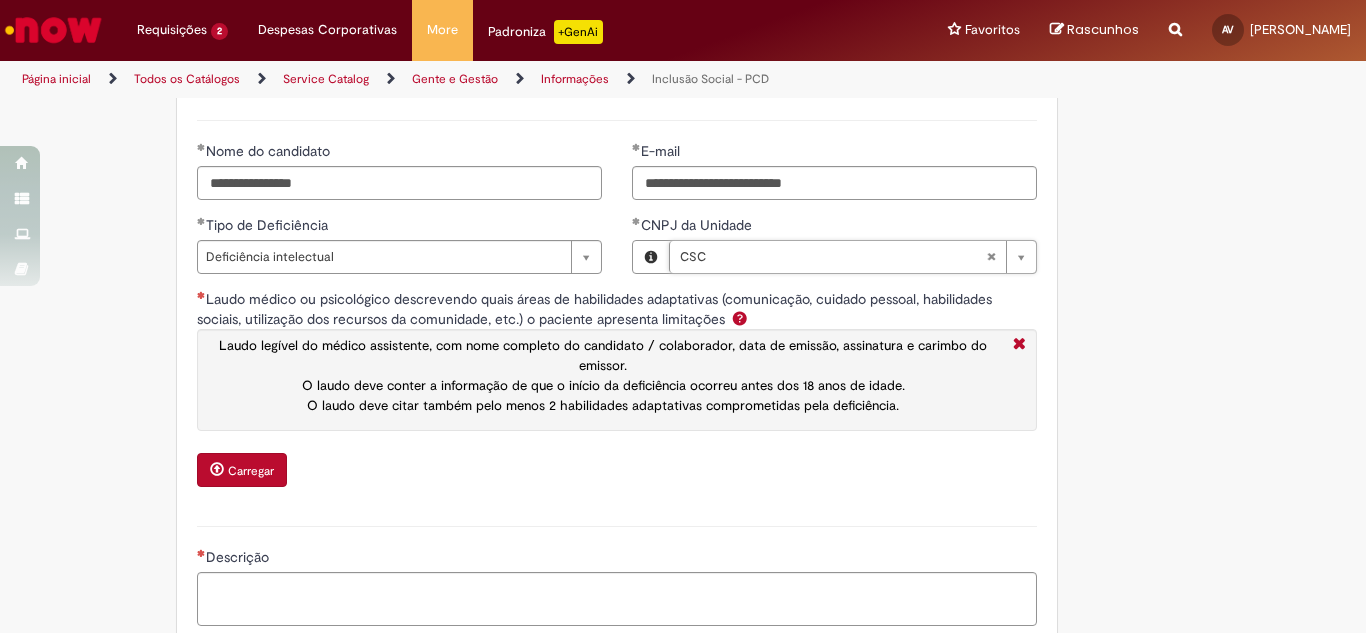 click on "**********" at bounding box center (683, -127) 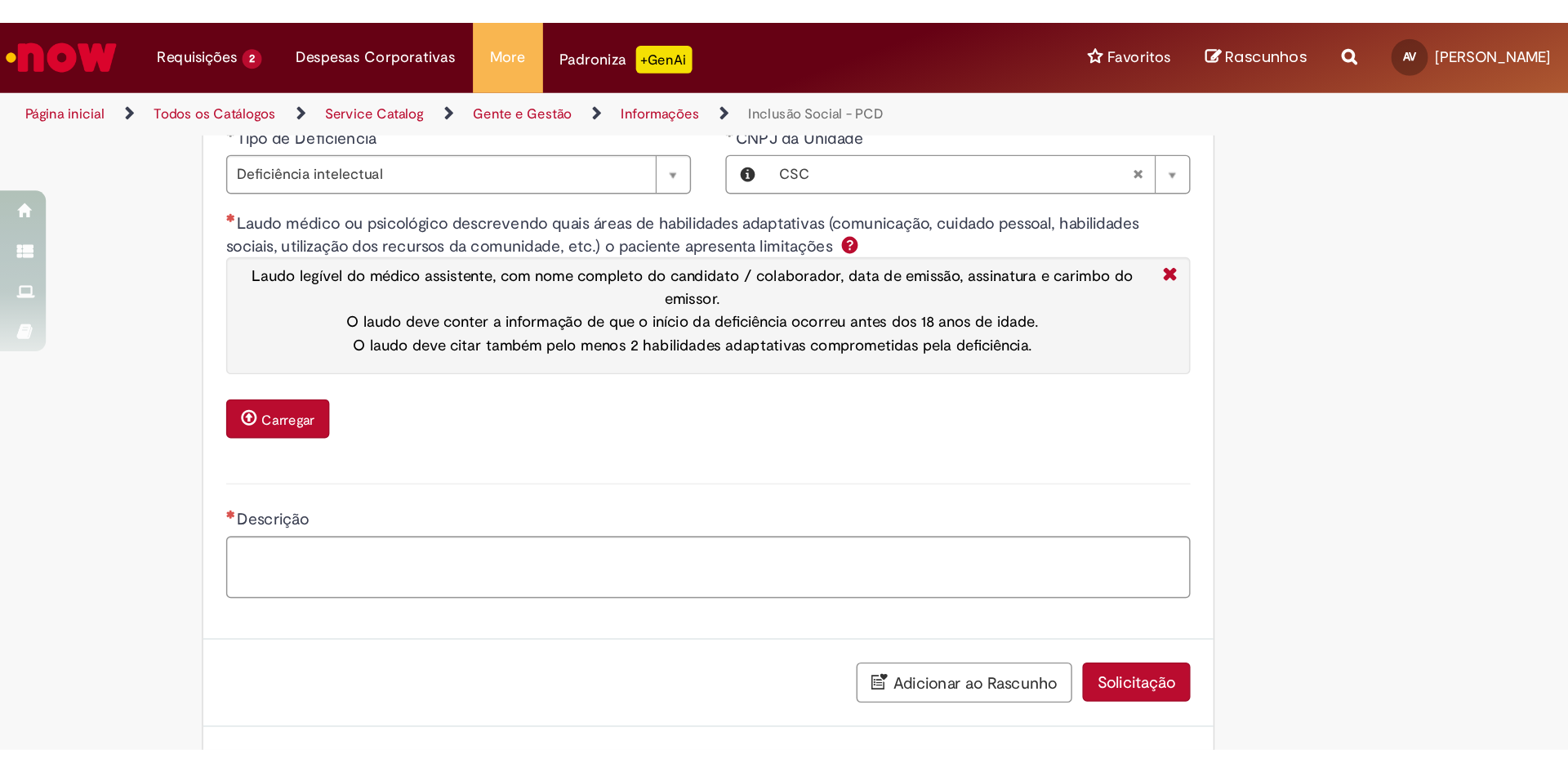 scroll, scrollTop: 1144, scrollLeft: 0, axis: vertical 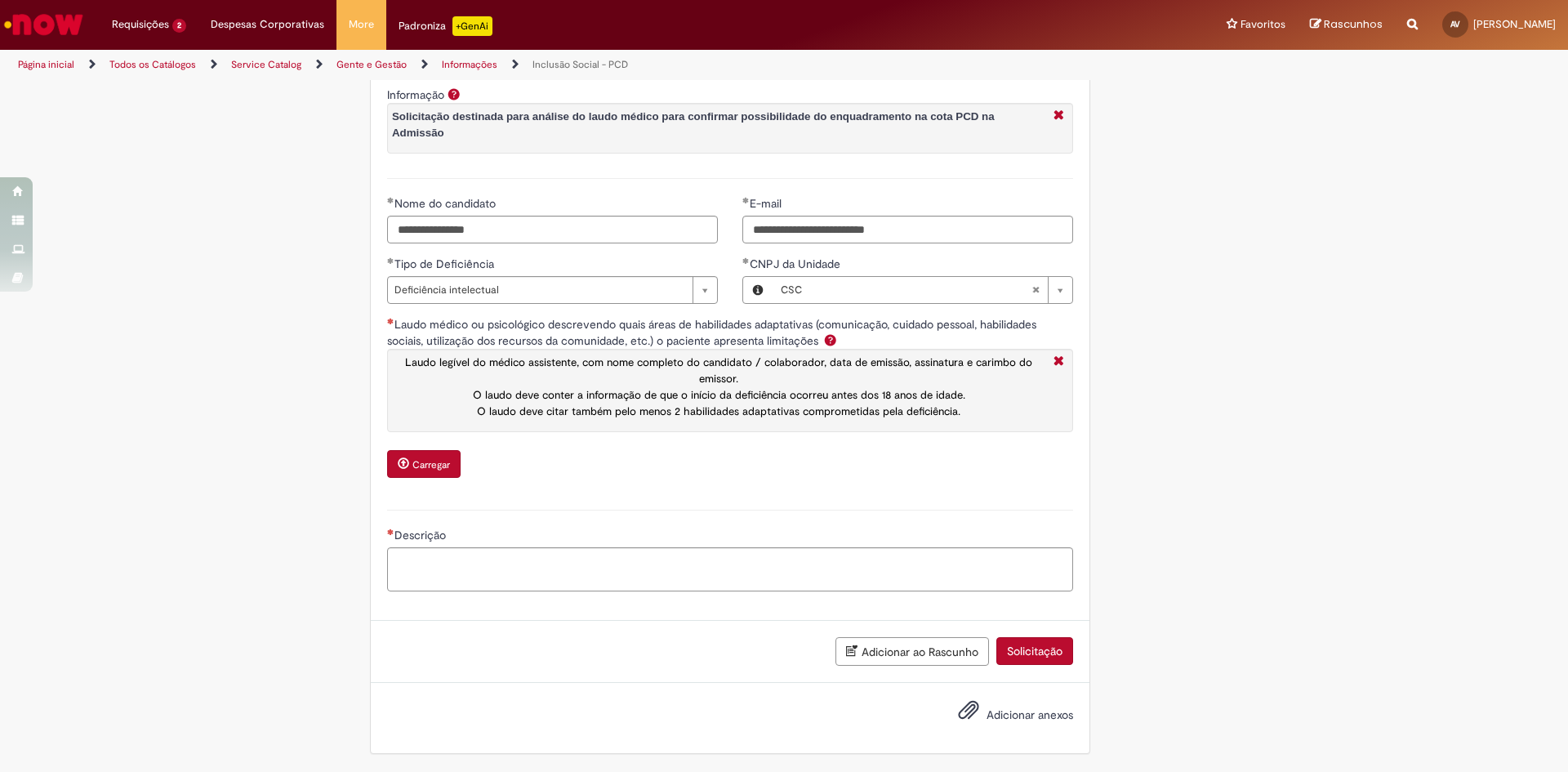 click on "Carregar" at bounding box center [431, 465] 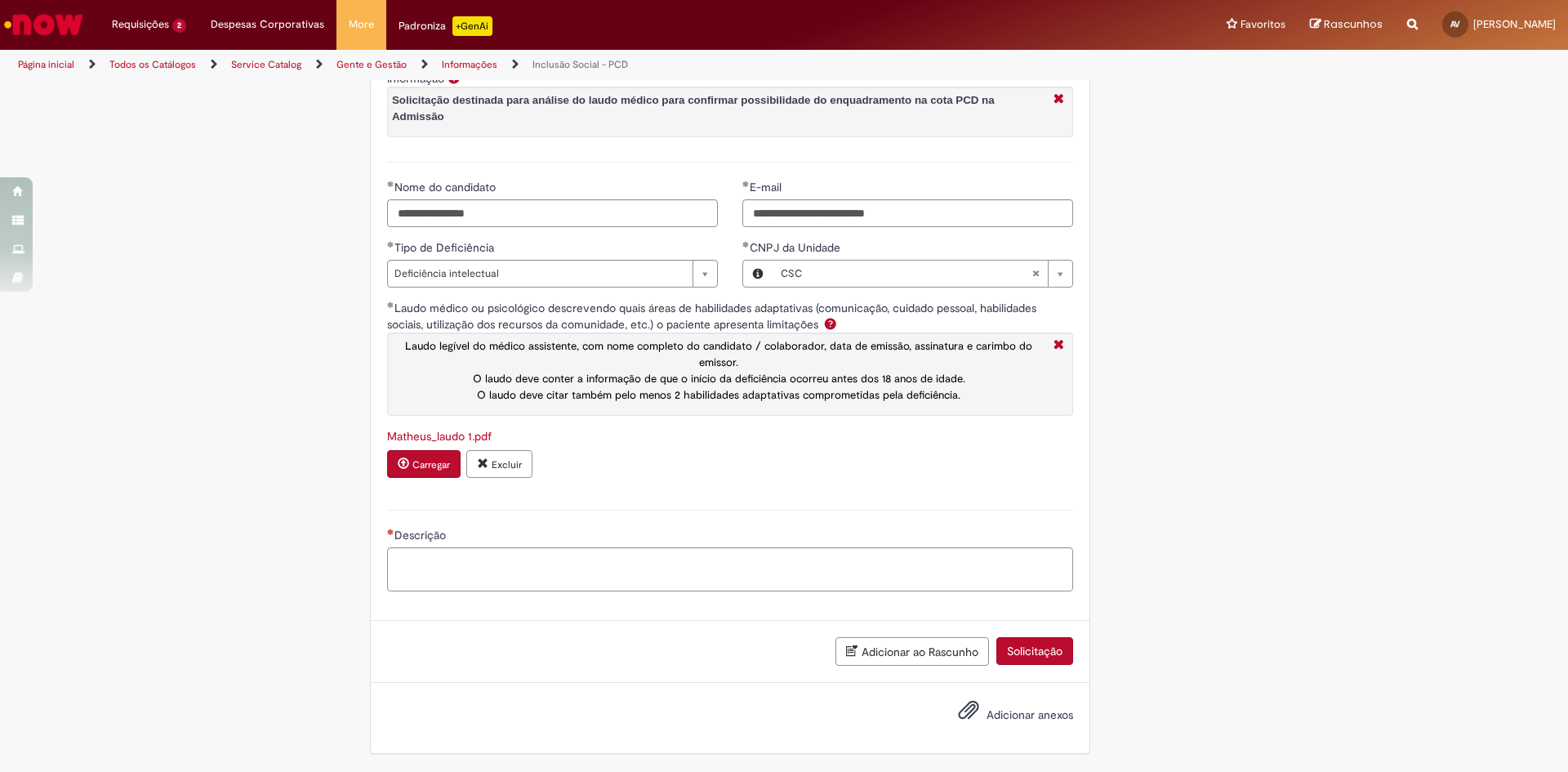 click on "Carregar" at bounding box center (431, 465) 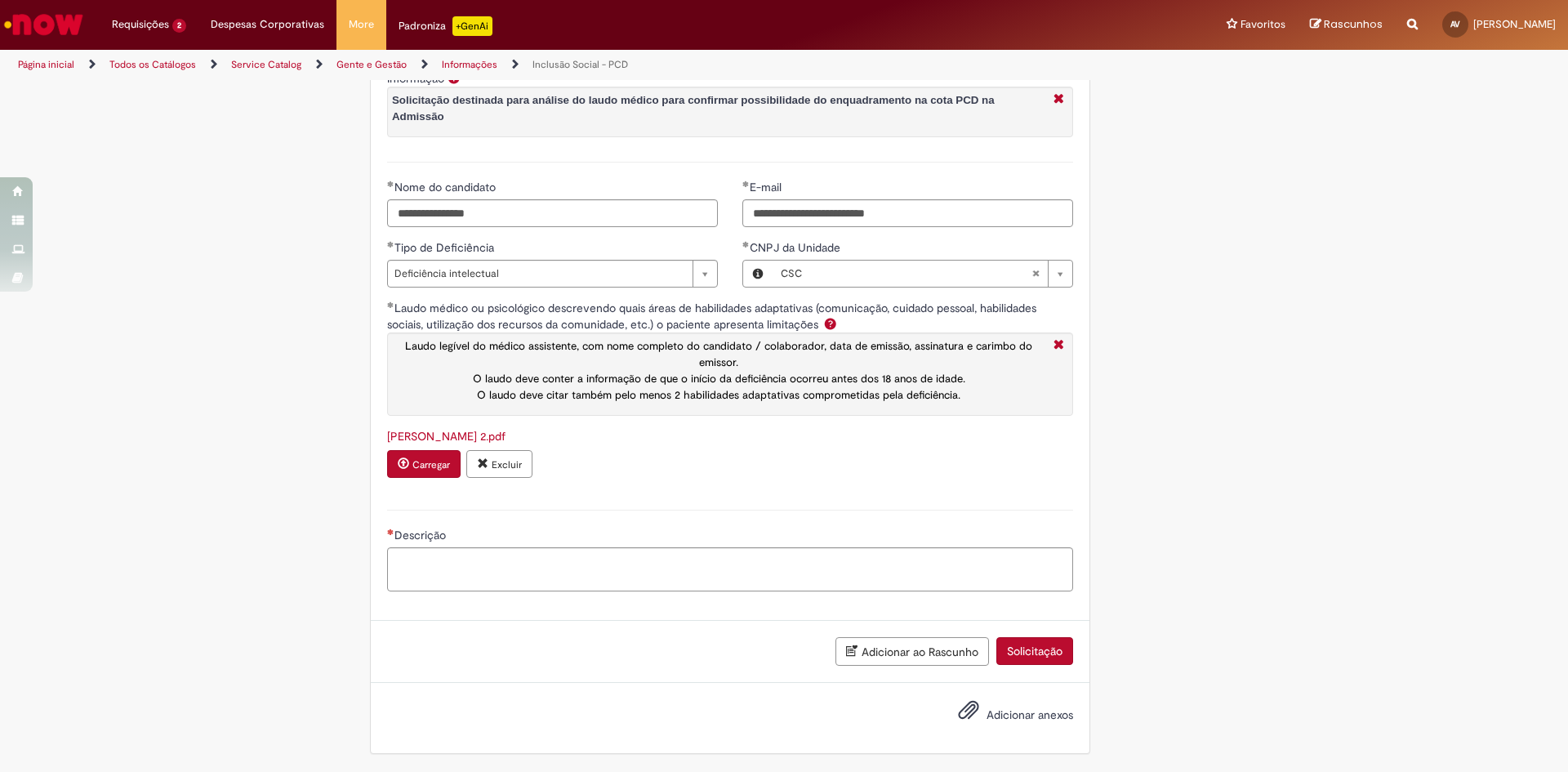 click on "Carregar" at bounding box center [431, 465] 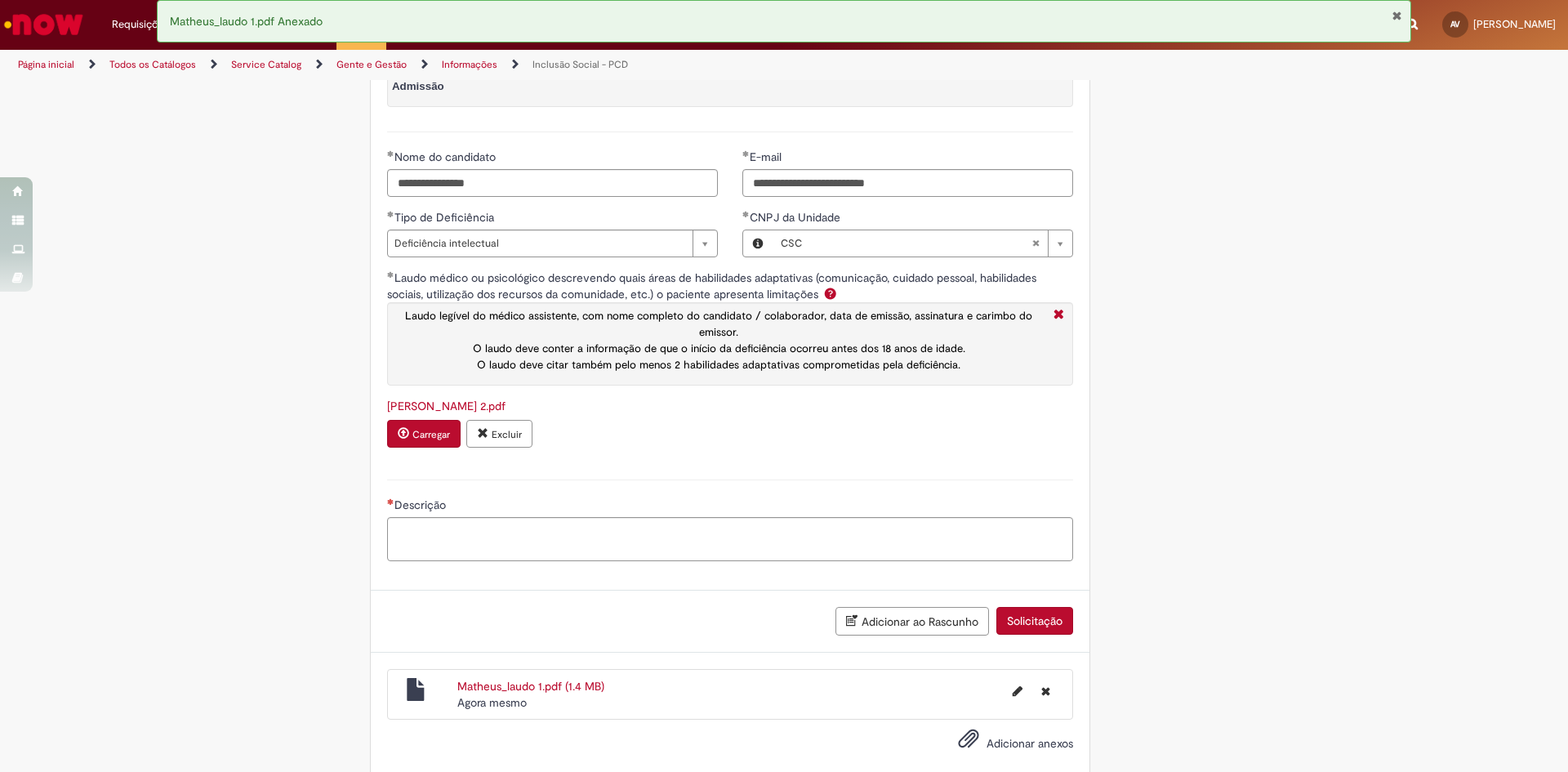 click on "**********" at bounding box center (784, -33) 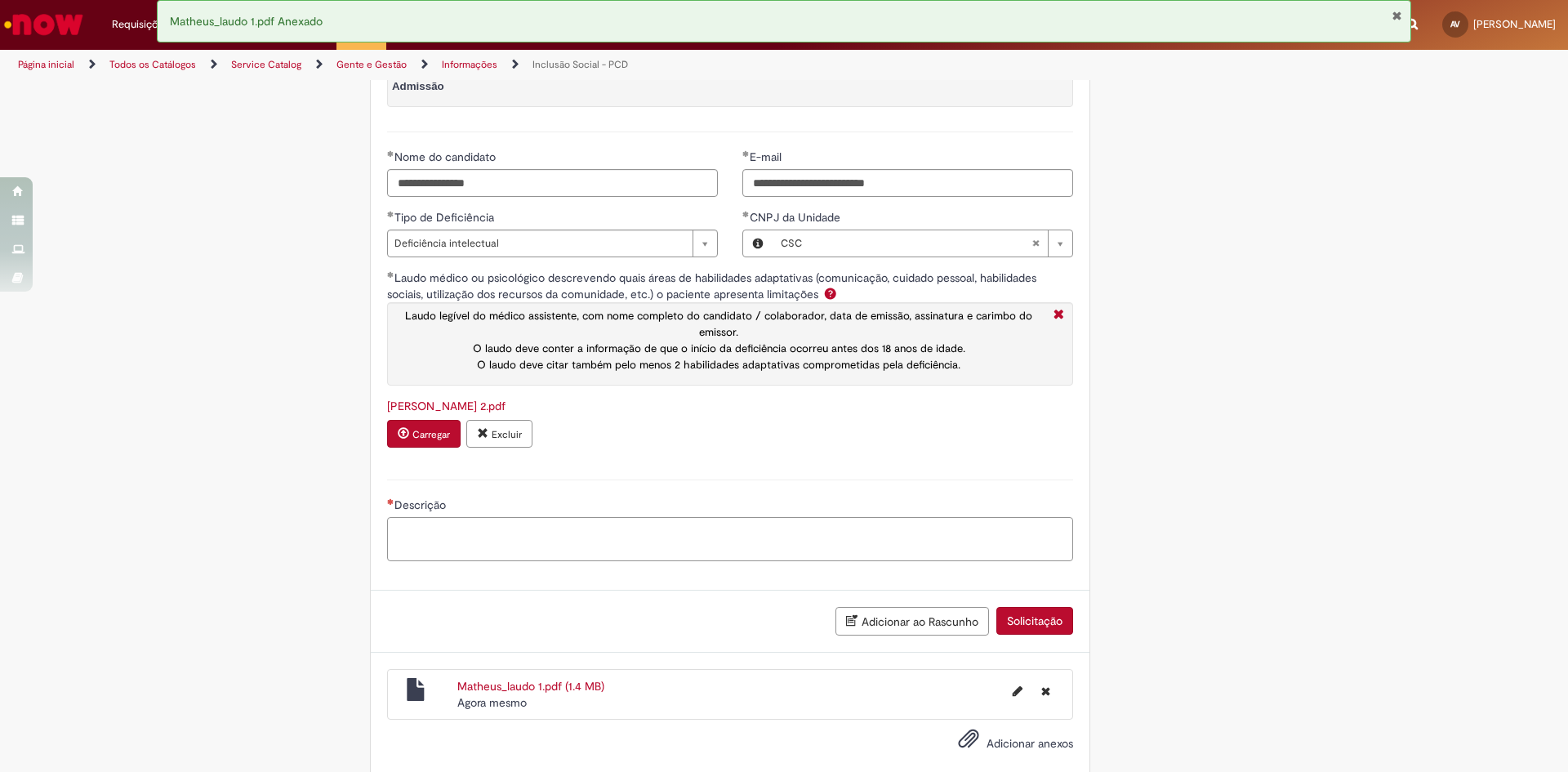 click on "Descrição" at bounding box center (730, 539) 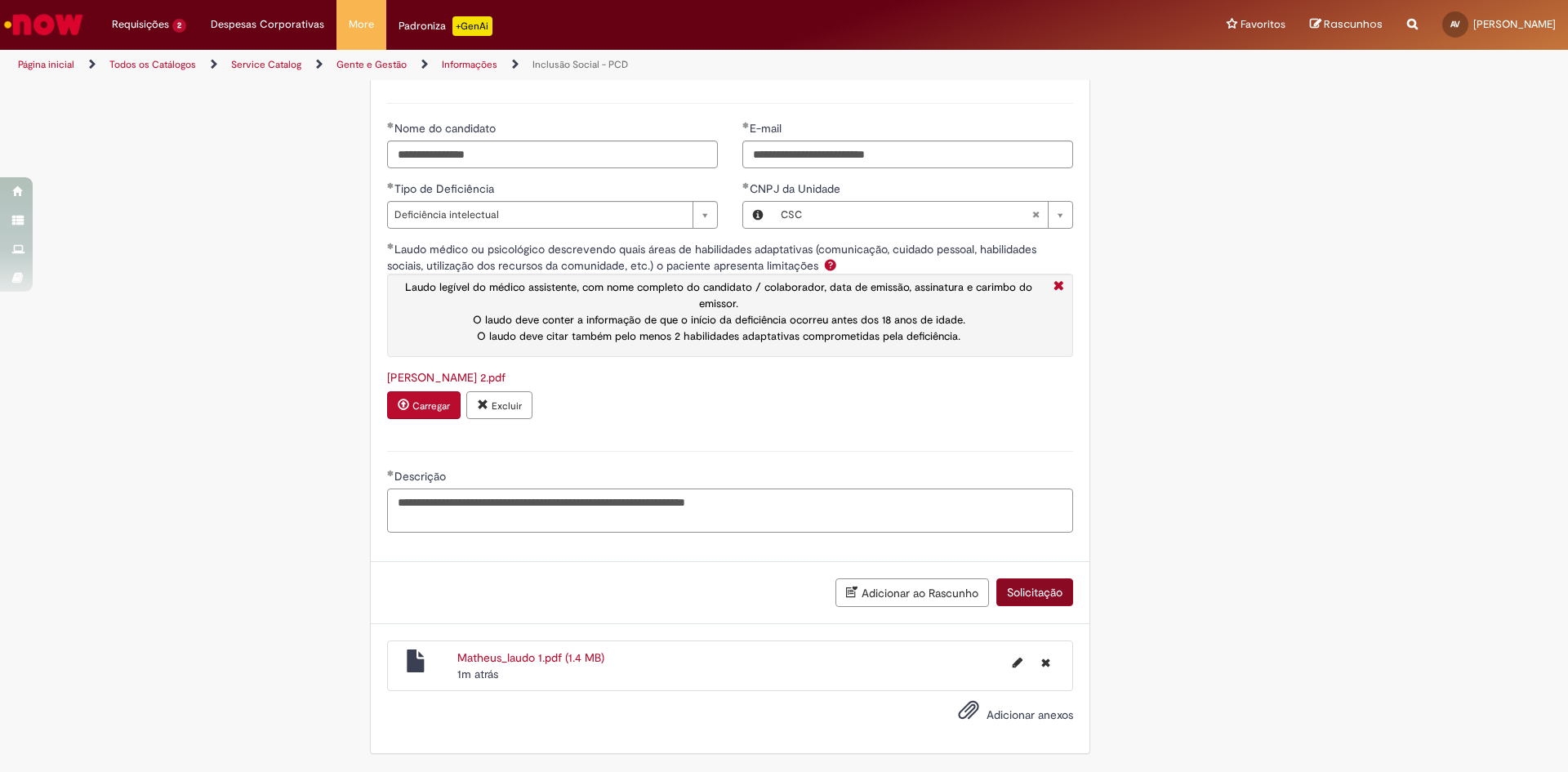 type on "**********" 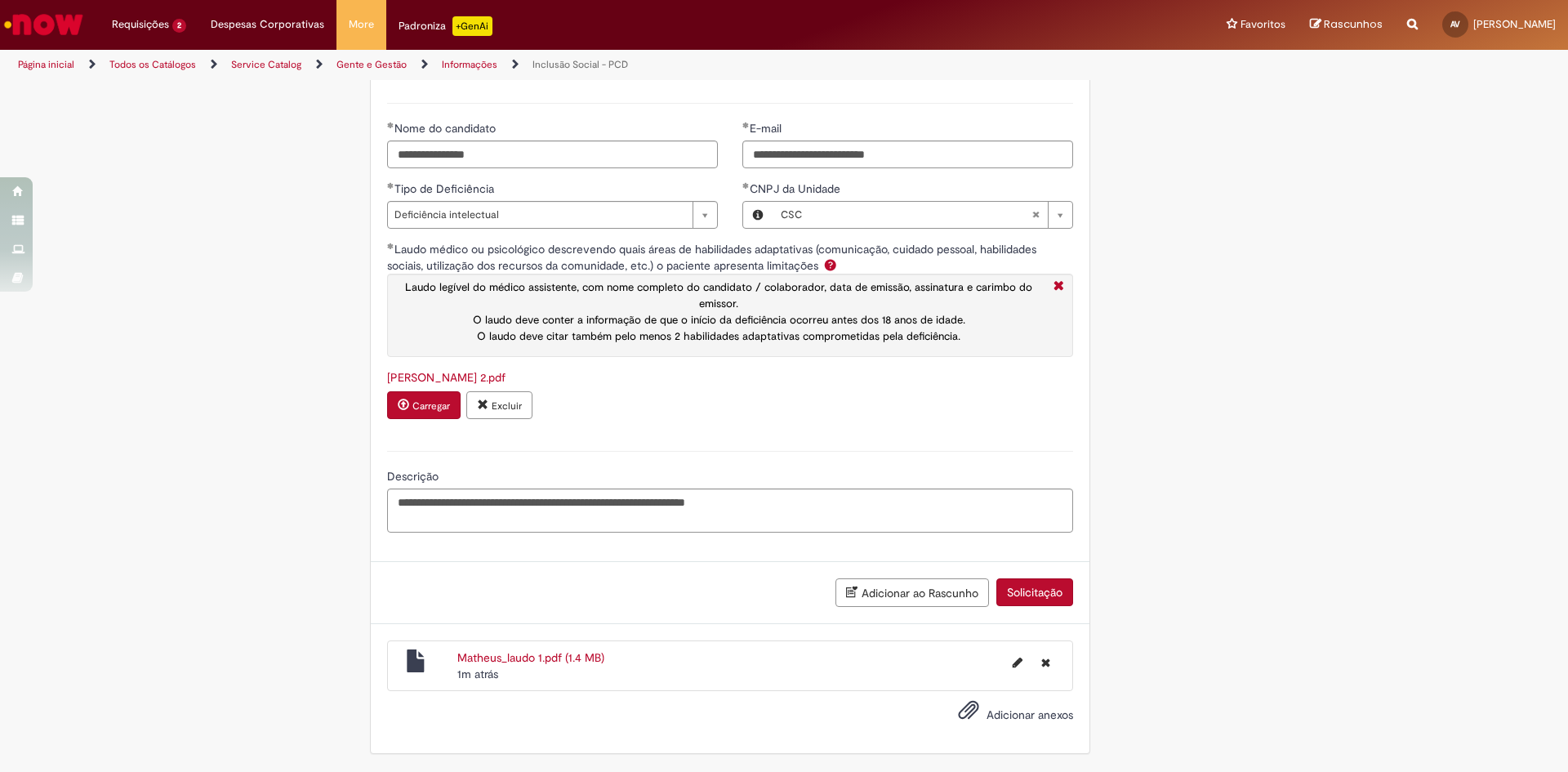 click on "Solicitação" at bounding box center (1035, 592) 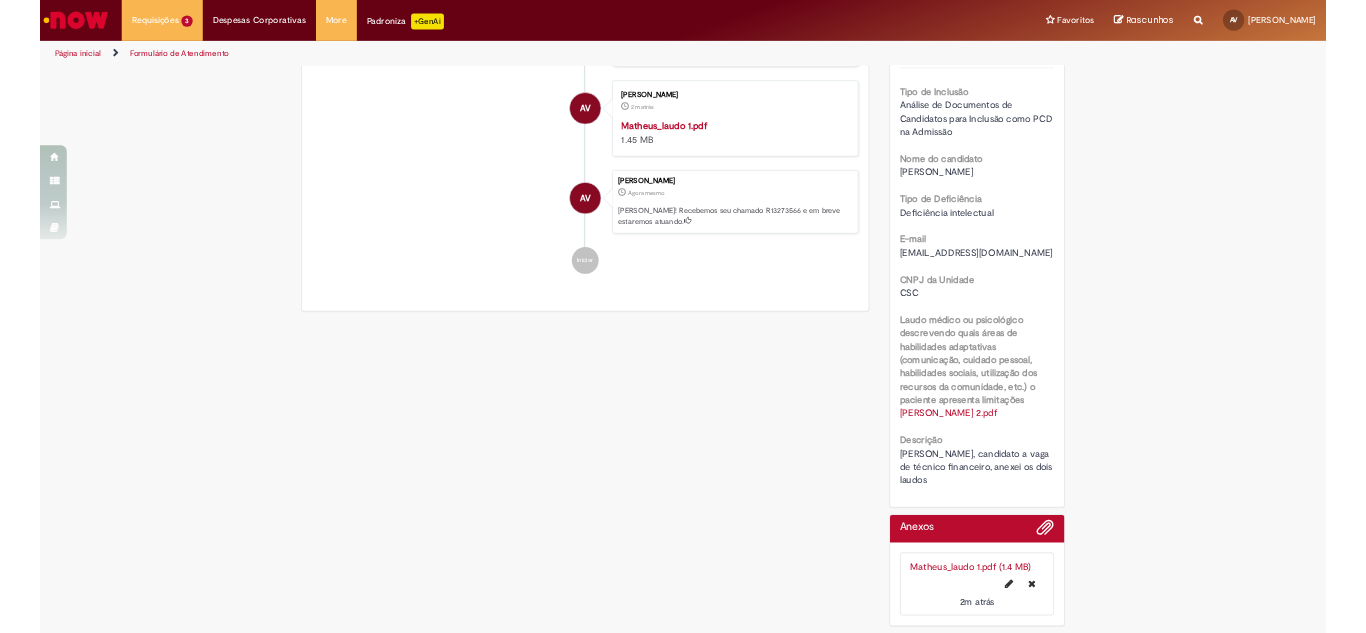 scroll, scrollTop: 0, scrollLeft: 0, axis: both 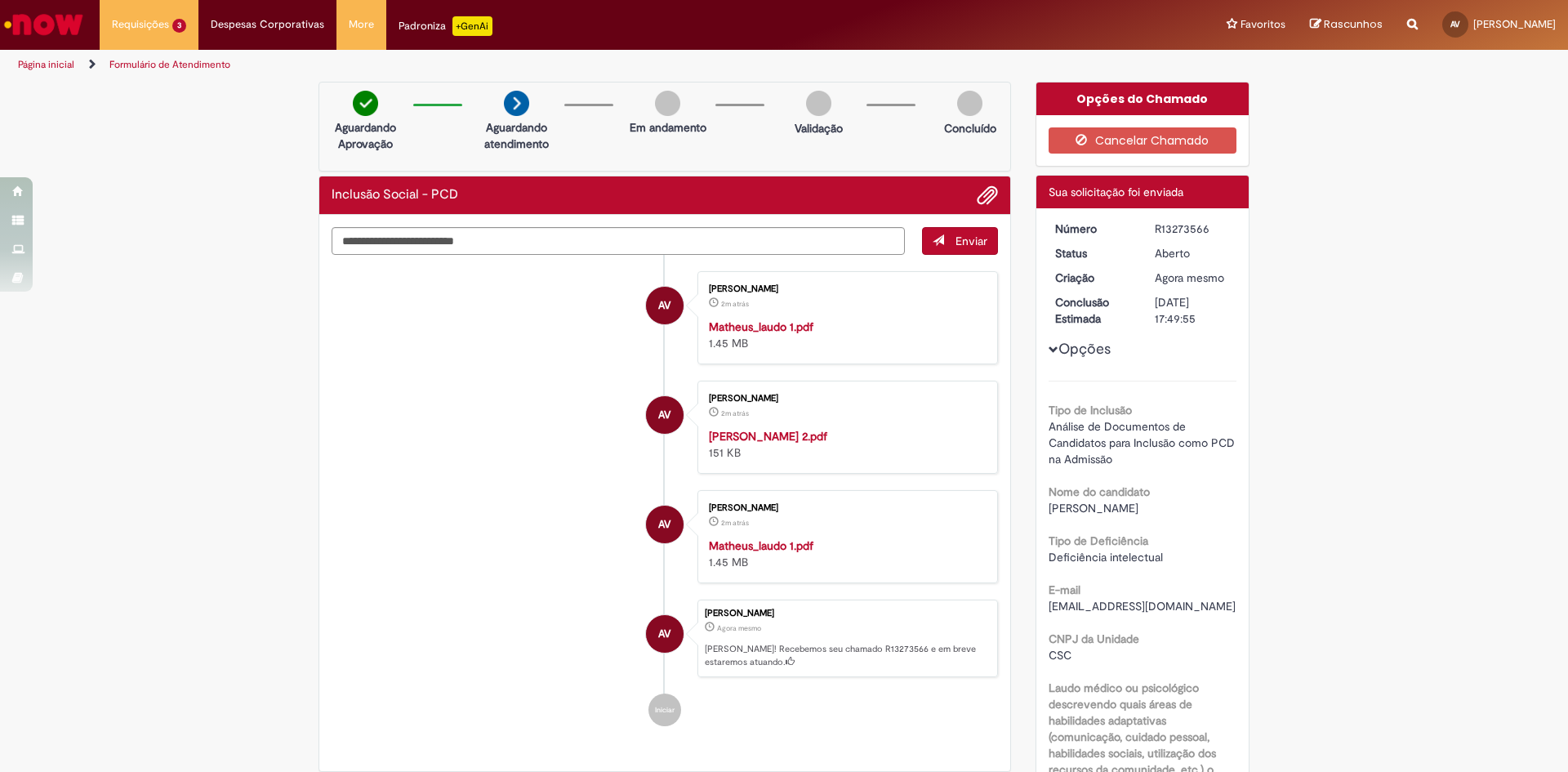 drag, startPoint x: 1147, startPoint y: 229, endPoint x: 1206, endPoint y: 225, distance: 59.13544 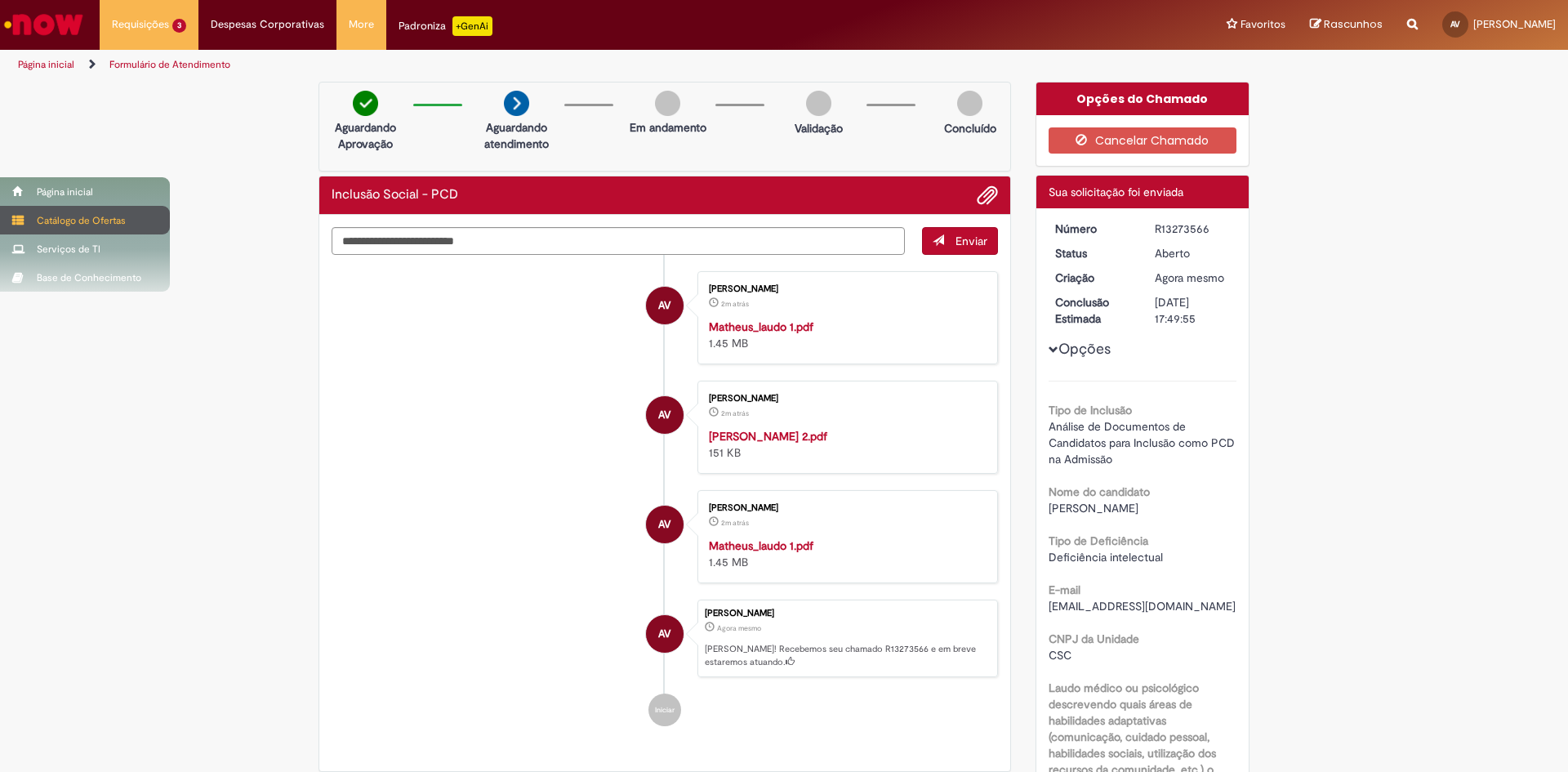 copy on "R13273566" 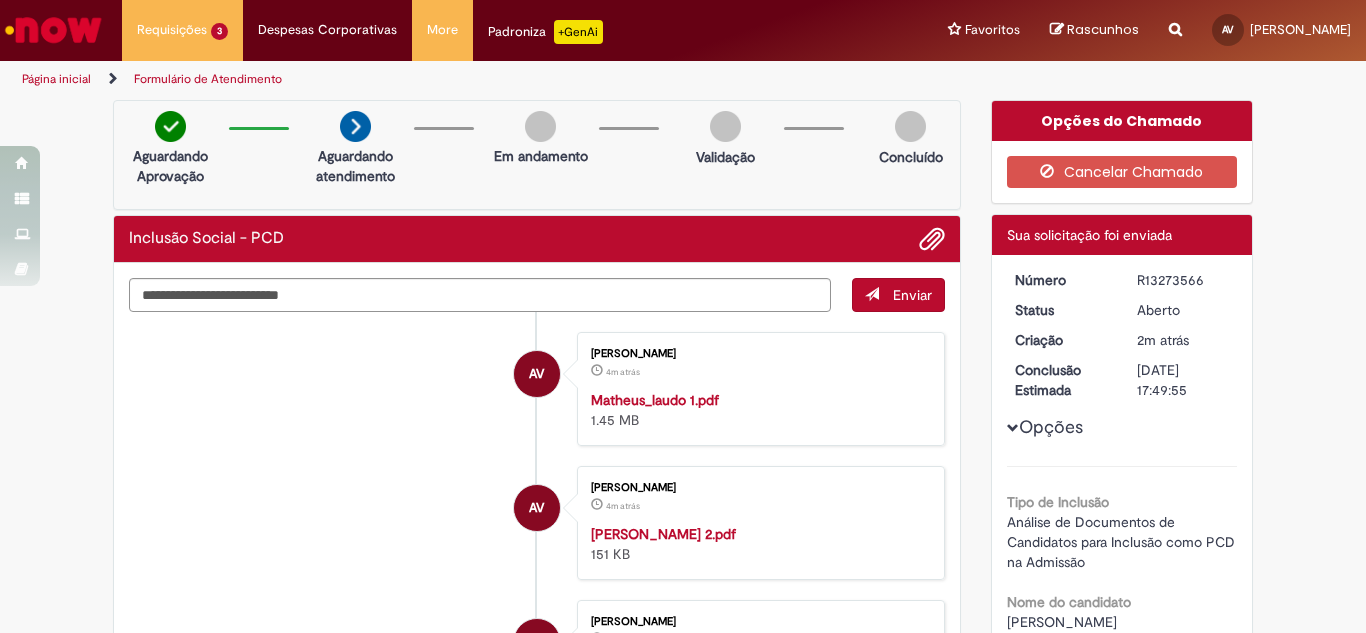 click on "Verificar Código de Barras
Aguardando Aprovação
Aguardando atendimento
Em andamento
Validação
Concluído
Inclusão Social - PCD
Enviar
AV
Aline VelosoCunhaMarcosTeixeira
4m atrás 4 minutos atrás
Matheus_laudo 1.pdf  1.45 MB
AV" at bounding box center [683, 705] 